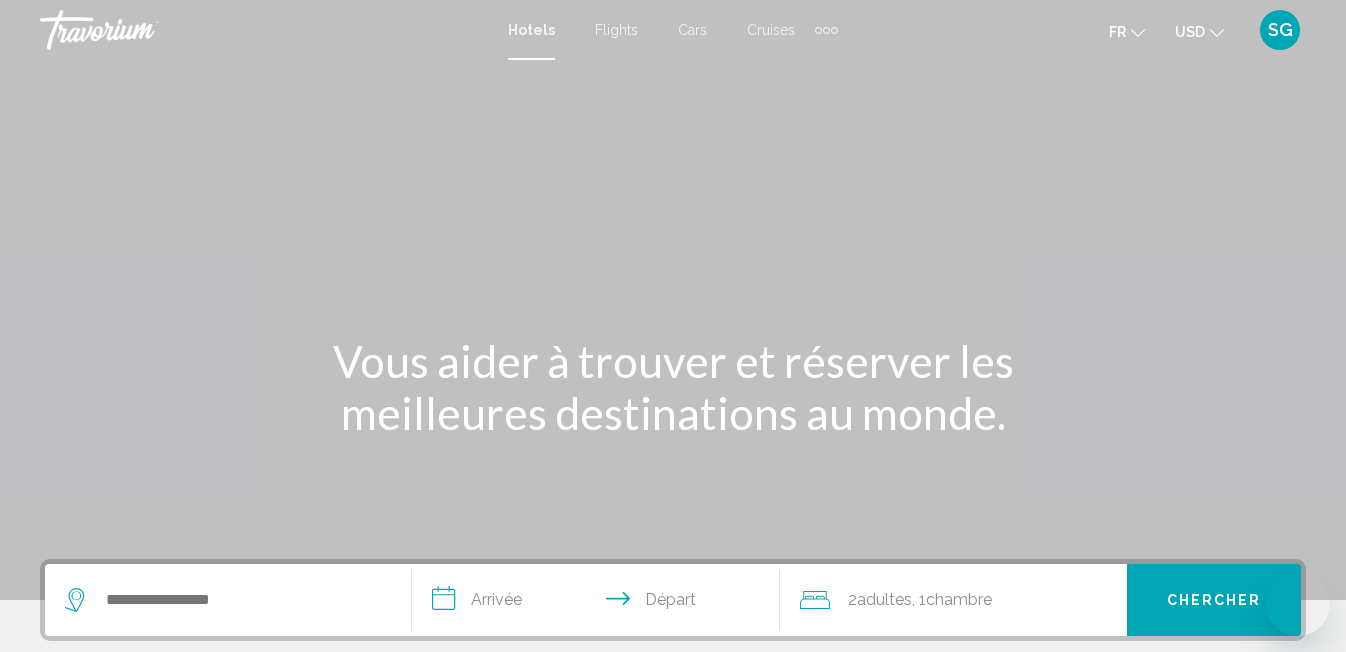 scroll, scrollTop: 0, scrollLeft: 0, axis: both 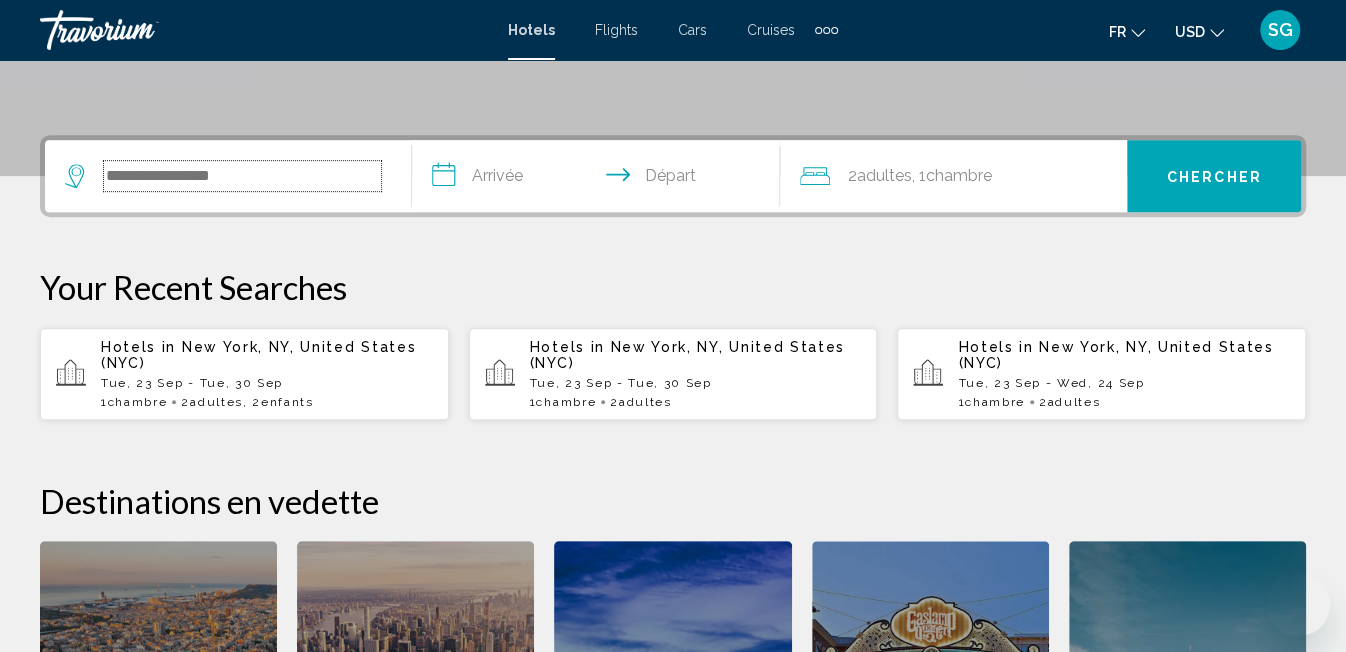 click at bounding box center [242, 176] 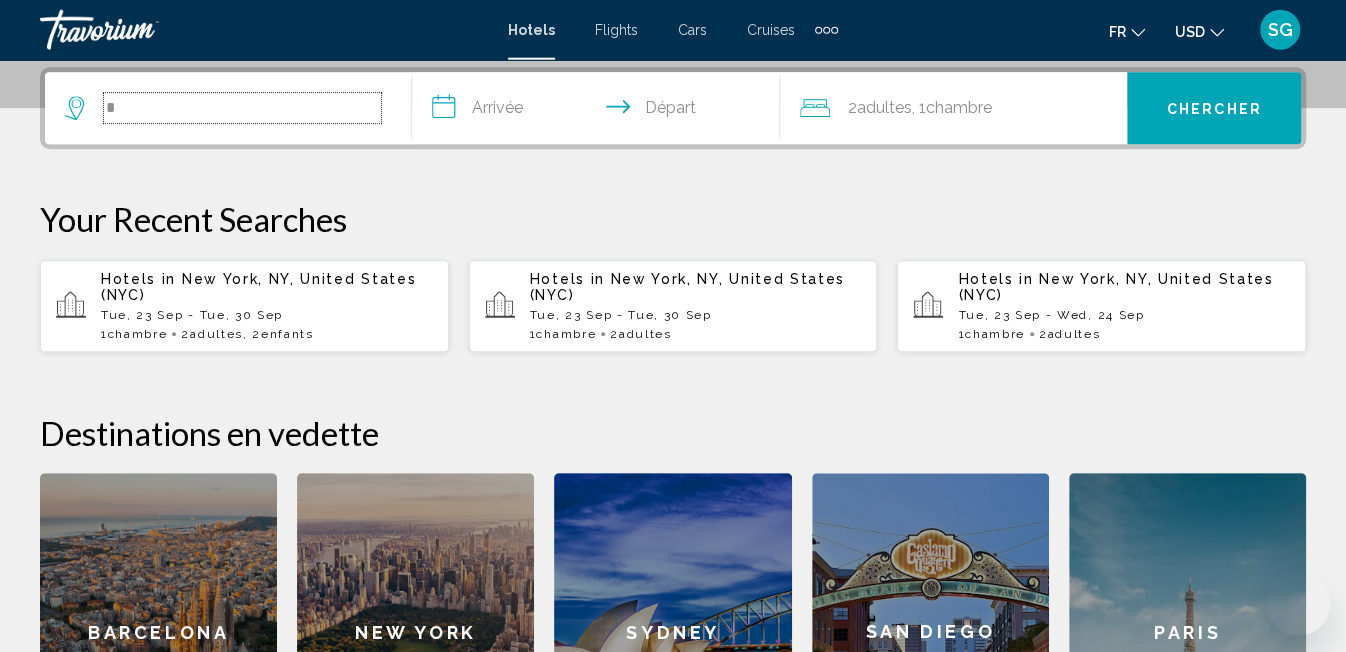 scroll, scrollTop: 493, scrollLeft: 0, axis: vertical 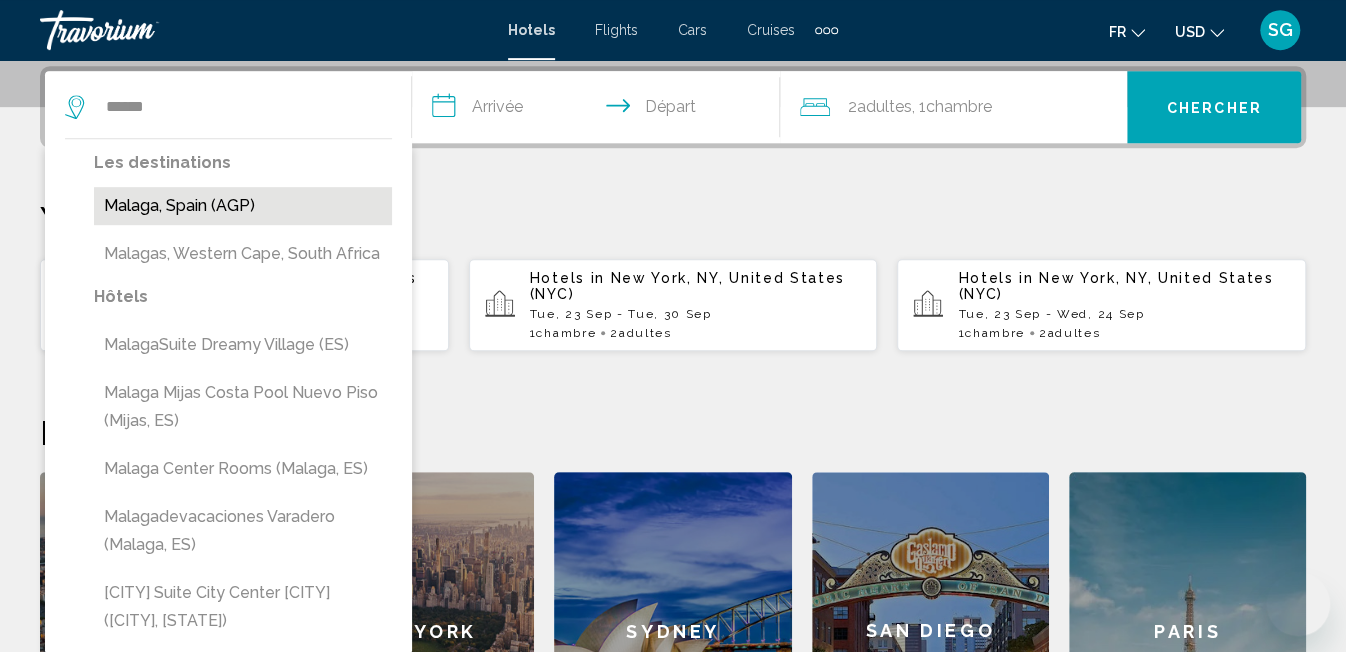 click on "Malaga, Spain (AGP)" at bounding box center [243, 206] 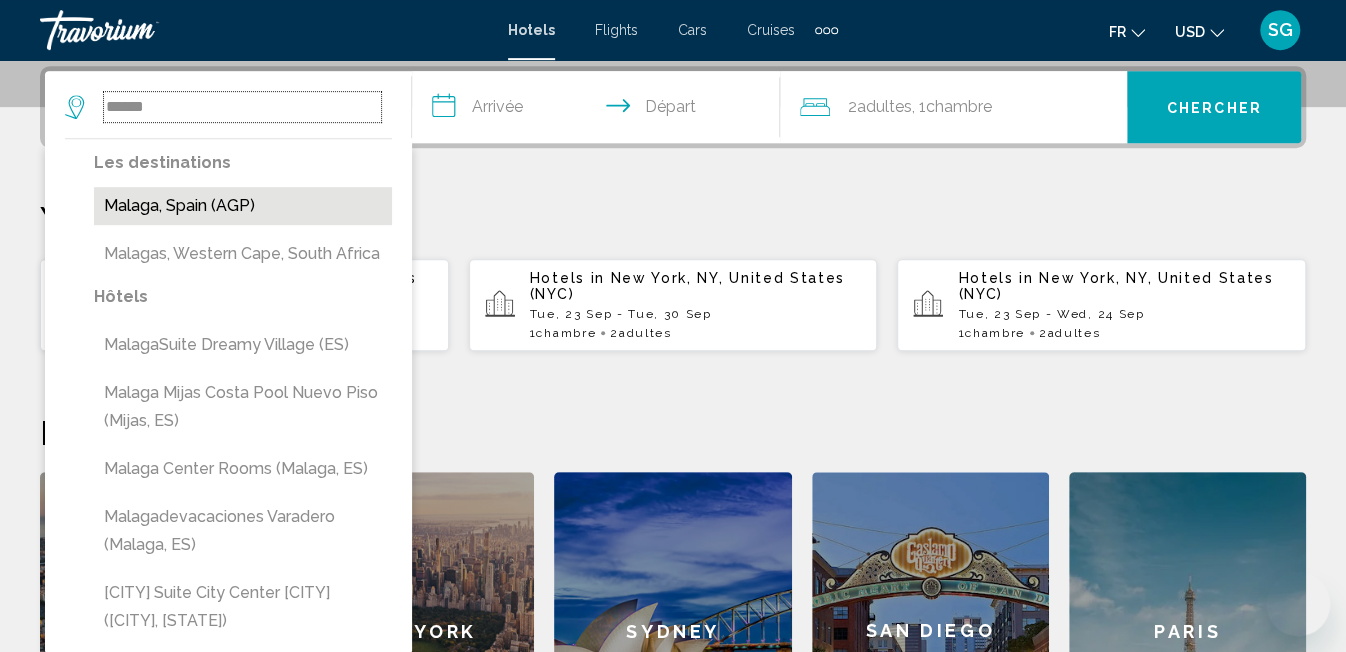 type on "**********" 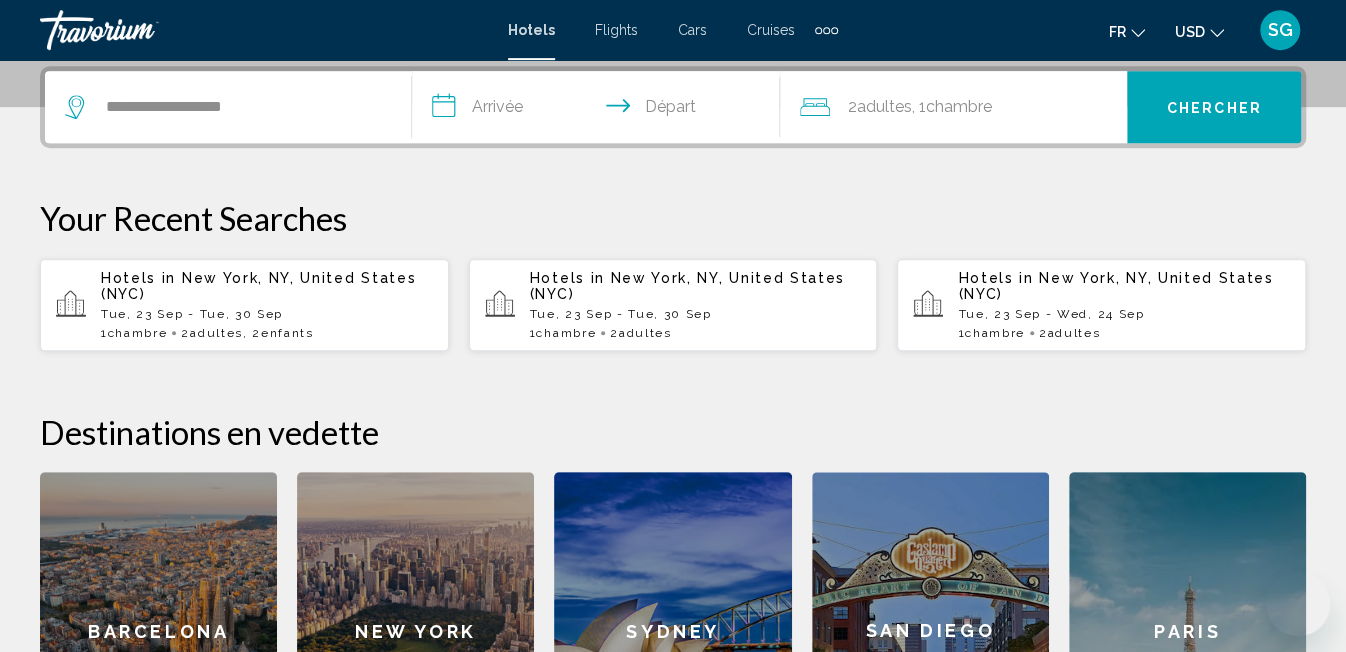 click on "**********" at bounding box center (599, 110) 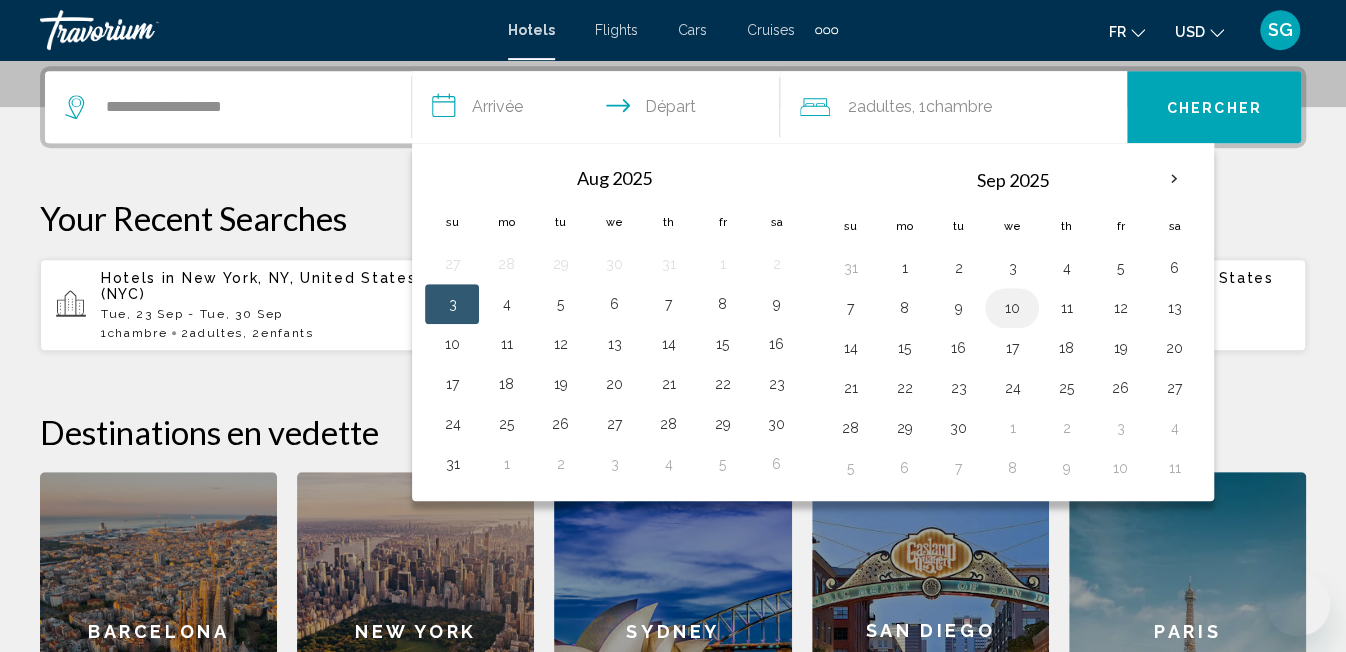 click on "10" at bounding box center [1012, 308] 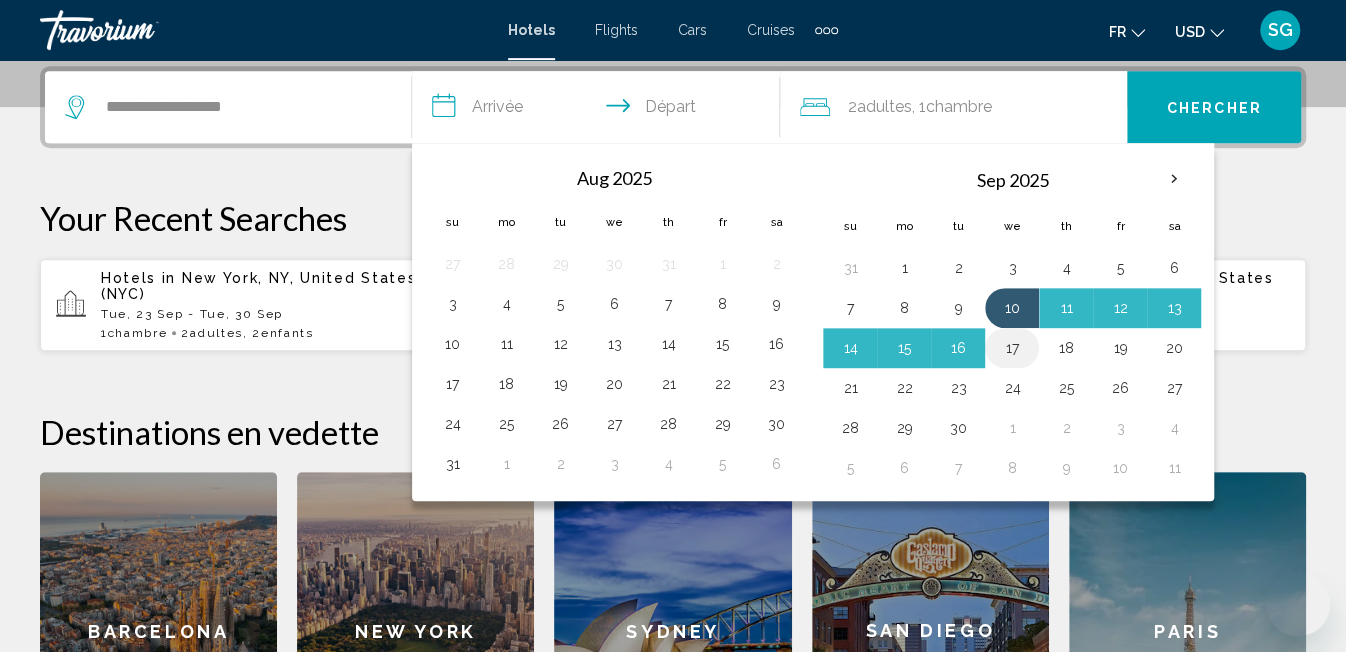 click on "17" at bounding box center [1012, 348] 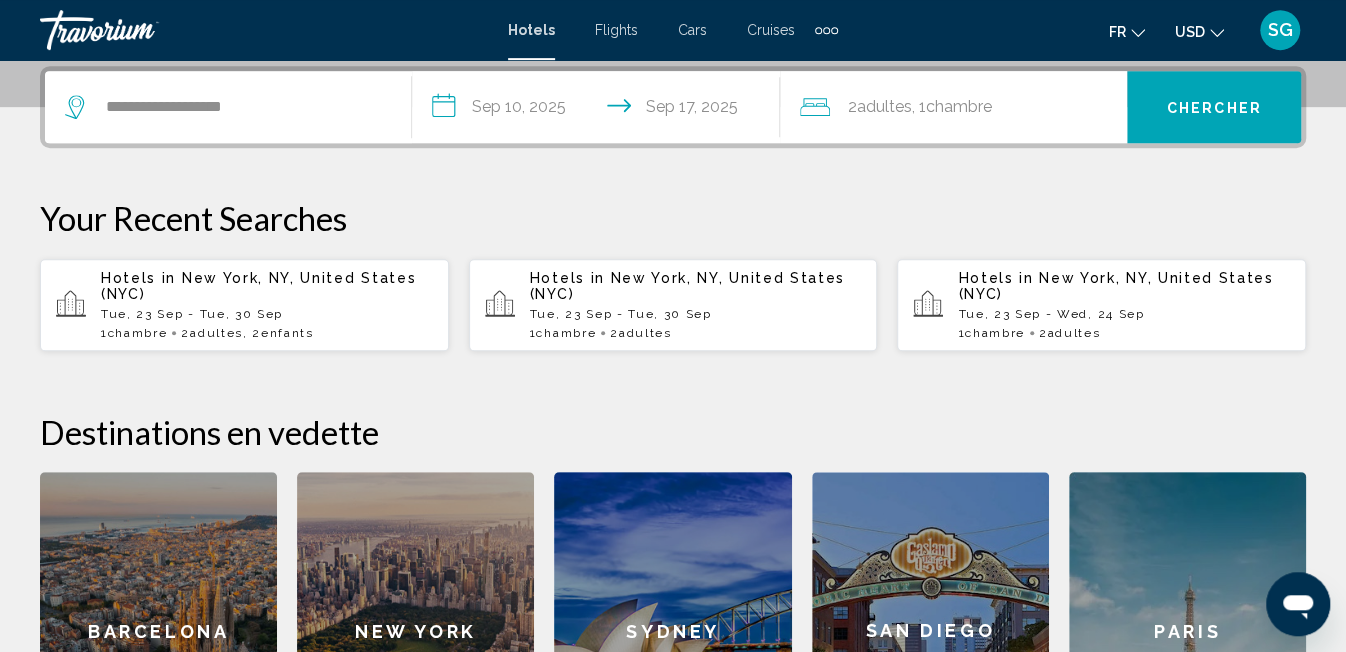 scroll, scrollTop: 0, scrollLeft: 0, axis: both 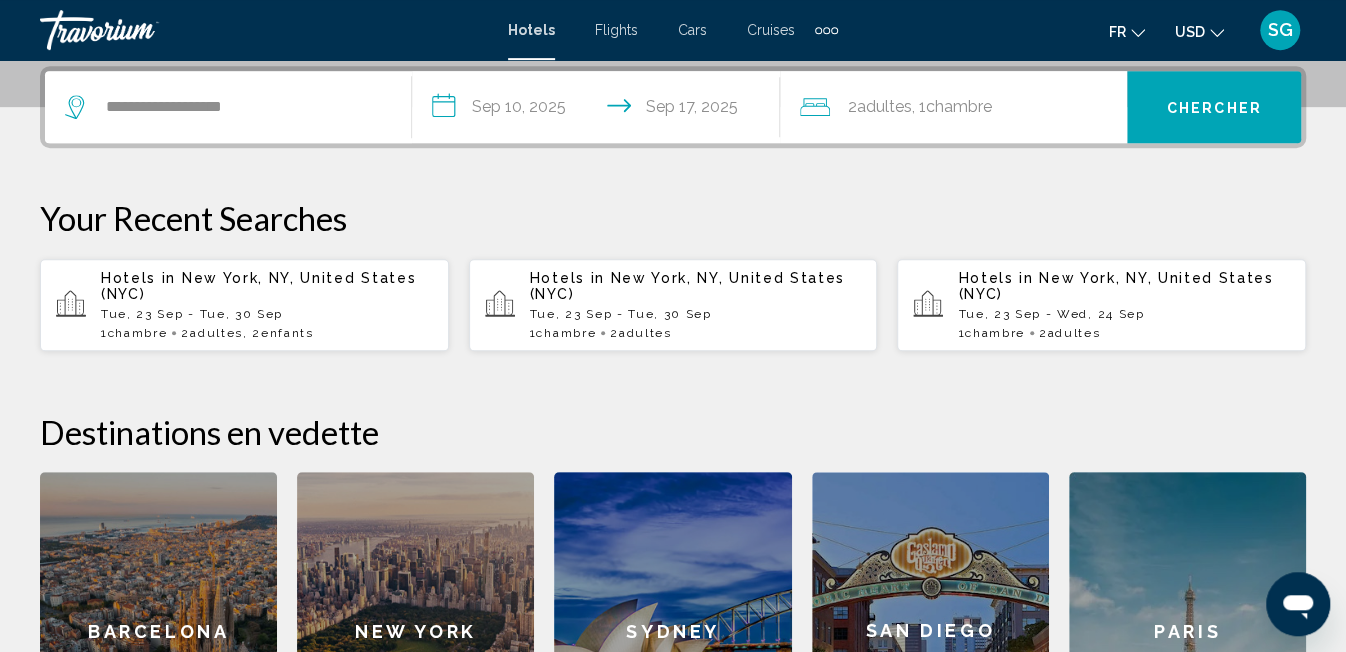 click on "Chercher" at bounding box center (1214, 107) 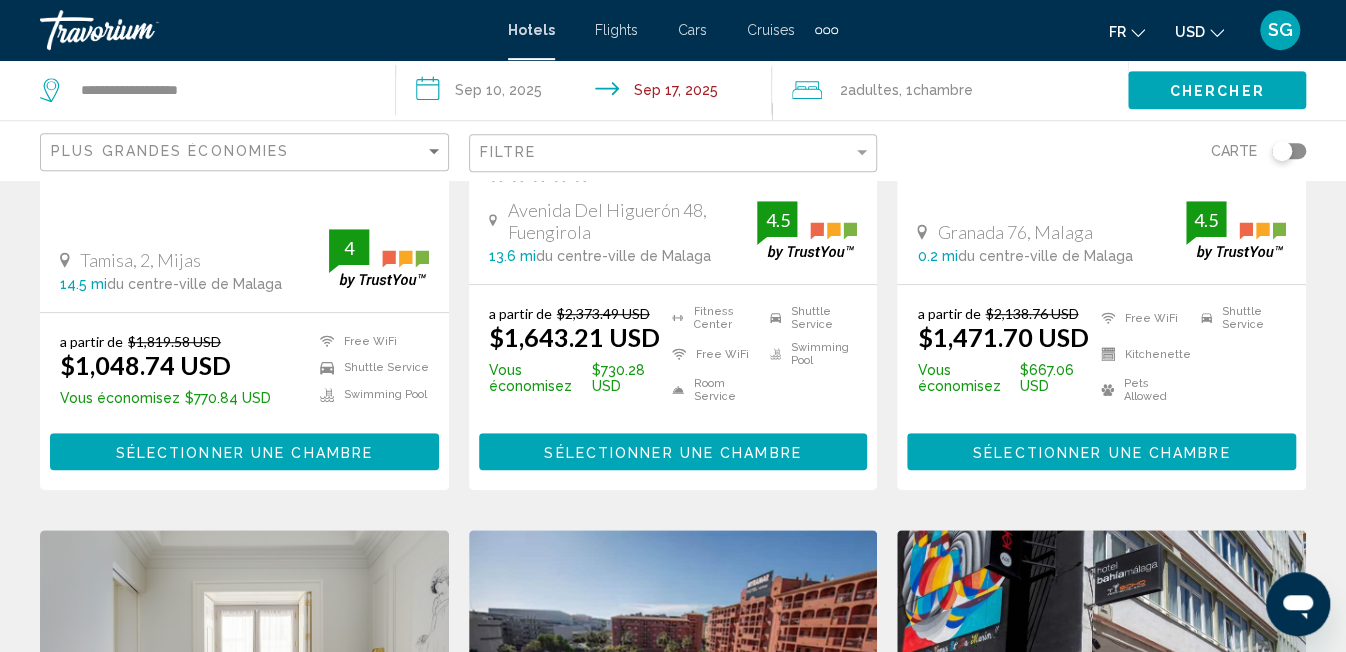 scroll, scrollTop: 0, scrollLeft: 0, axis: both 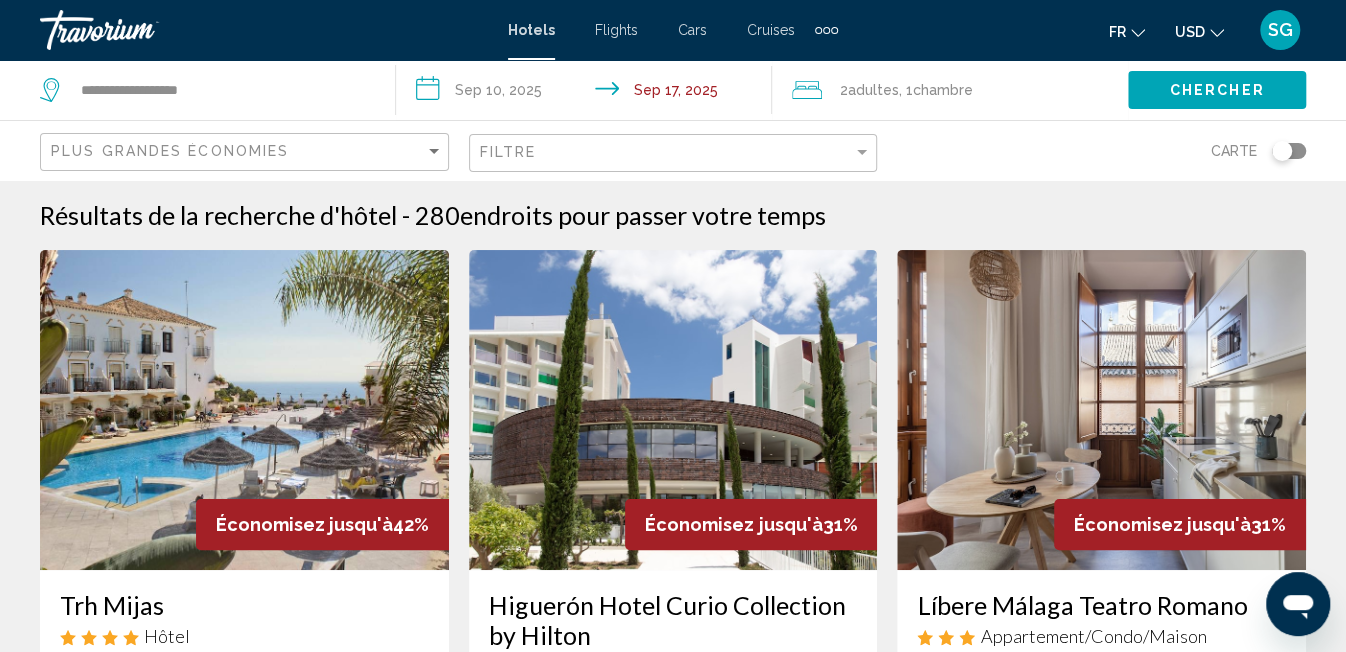 click 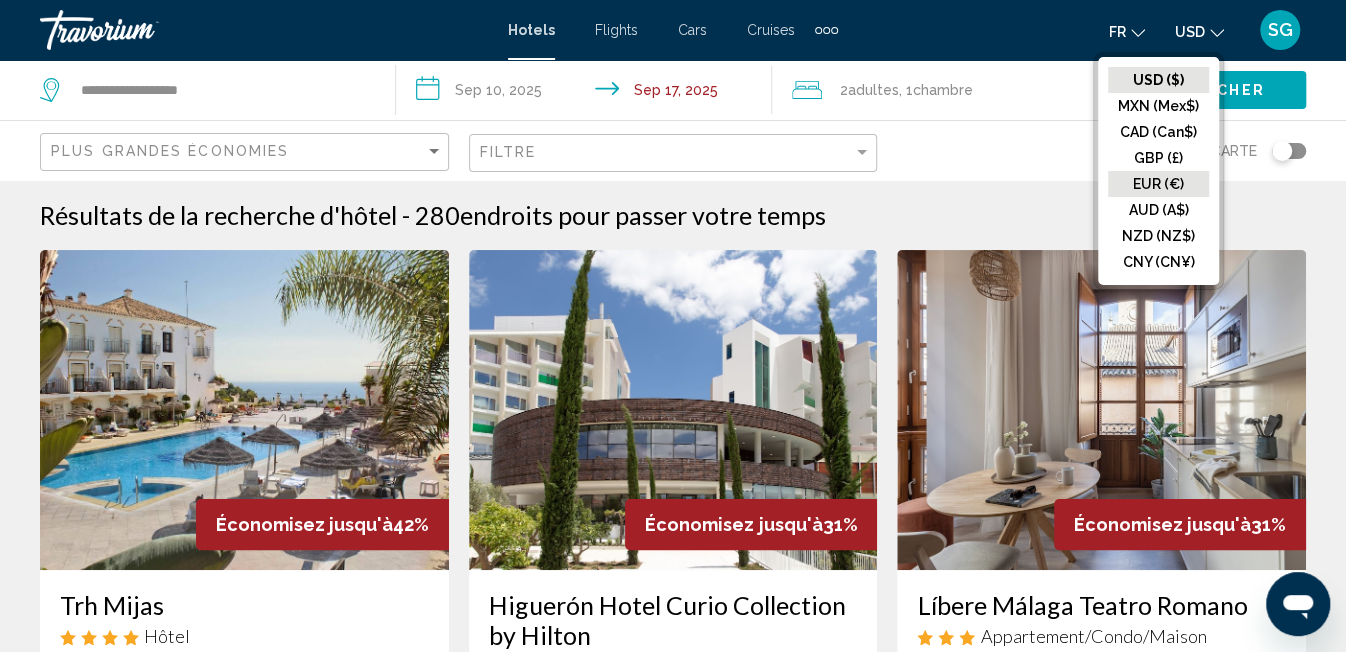 click on "EUR (€)" 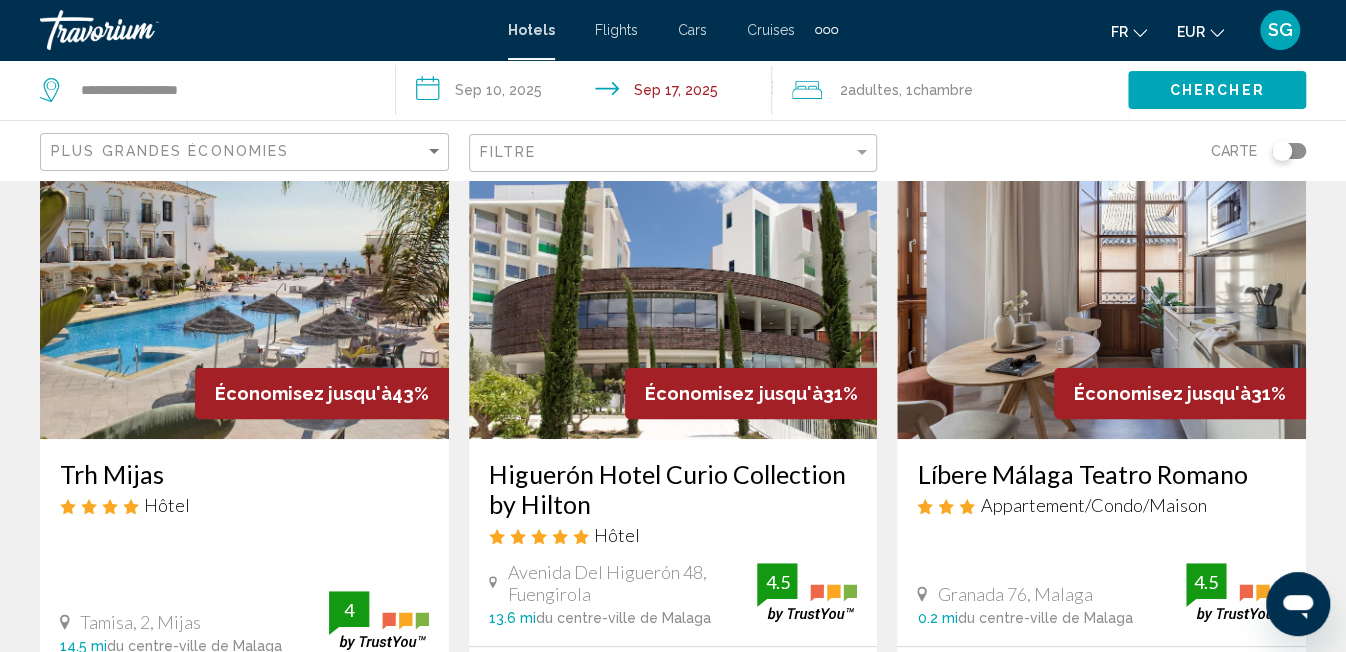 scroll, scrollTop: 126, scrollLeft: 0, axis: vertical 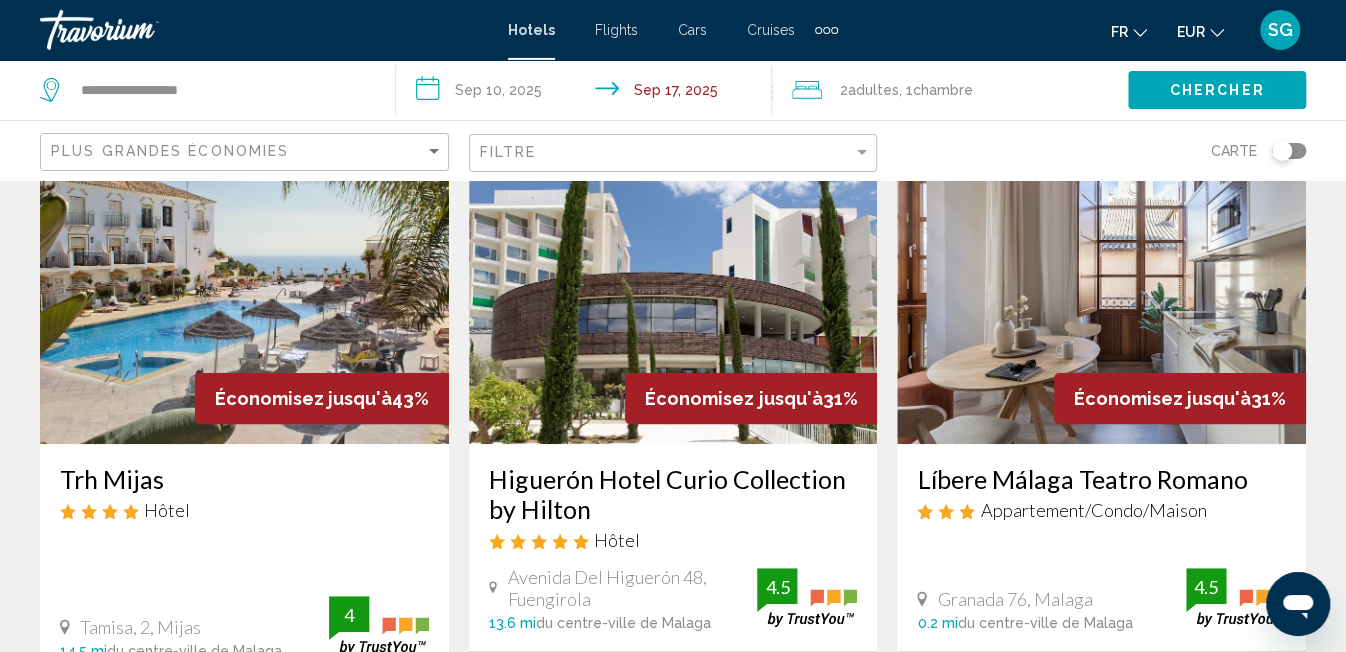 click at bounding box center (244, 284) 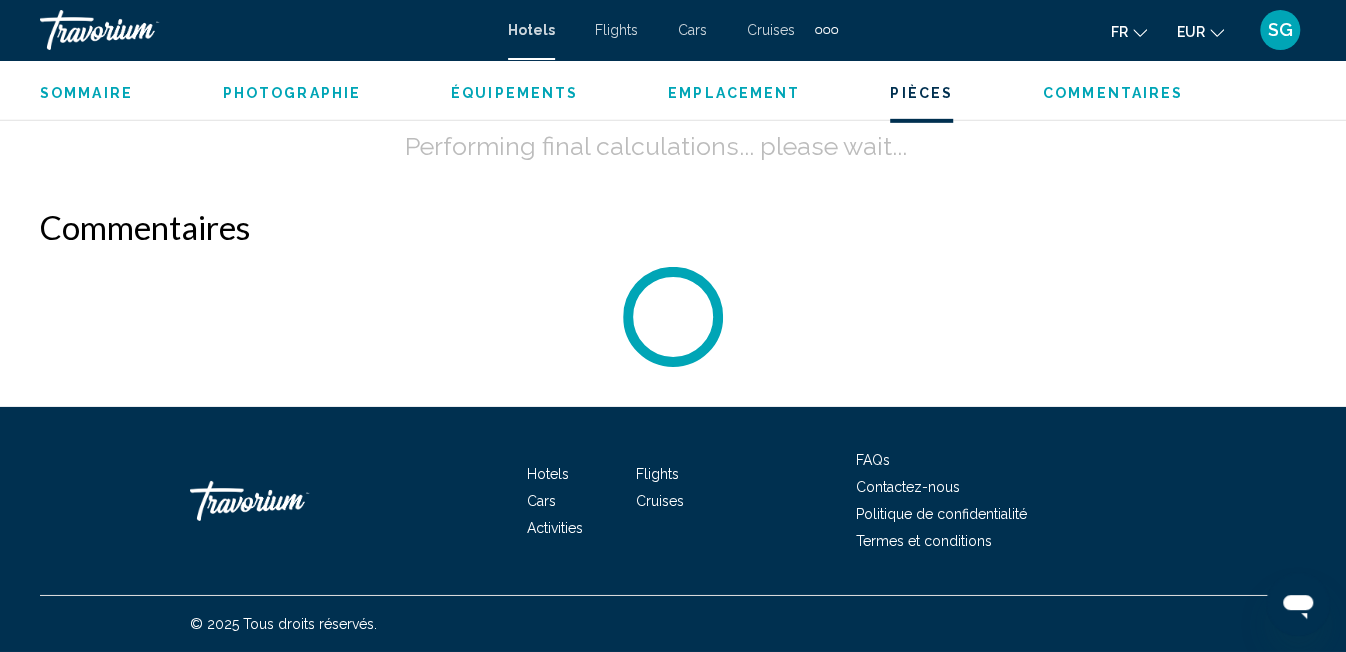 scroll, scrollTop: 3270, scrollLeft: 0, axis: vertical 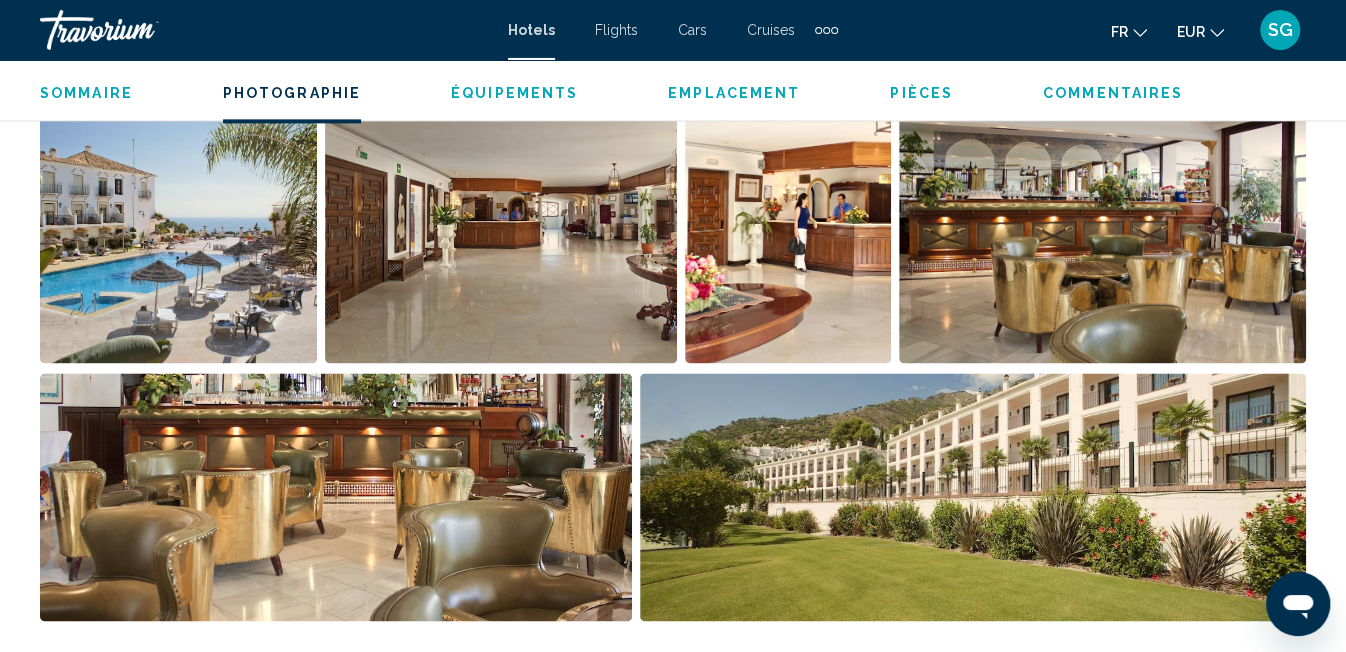 click at bounding box center (178, 239) 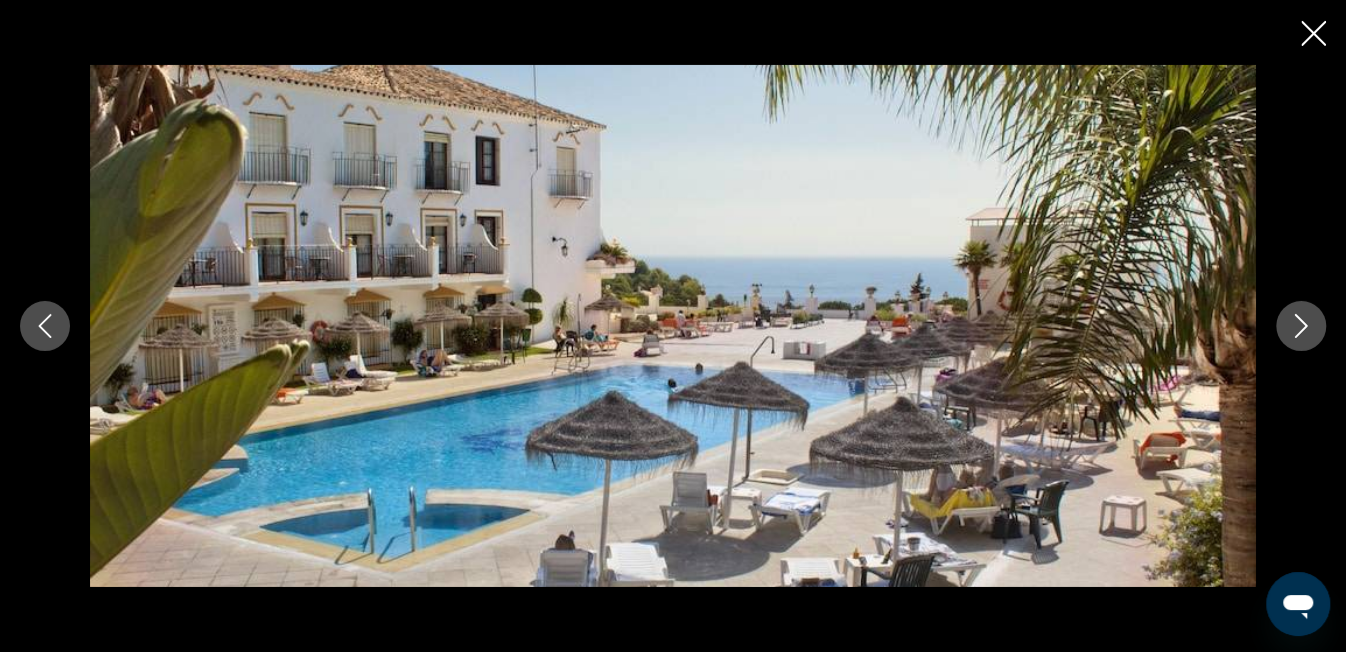 click 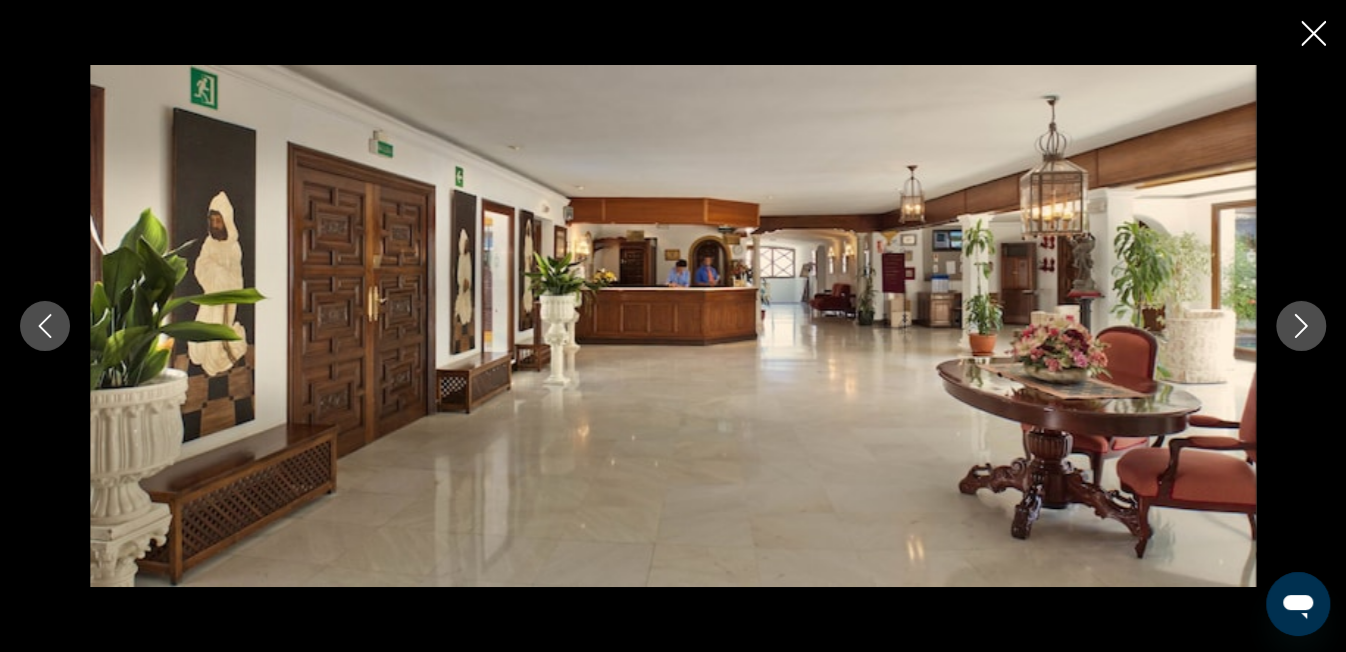 click 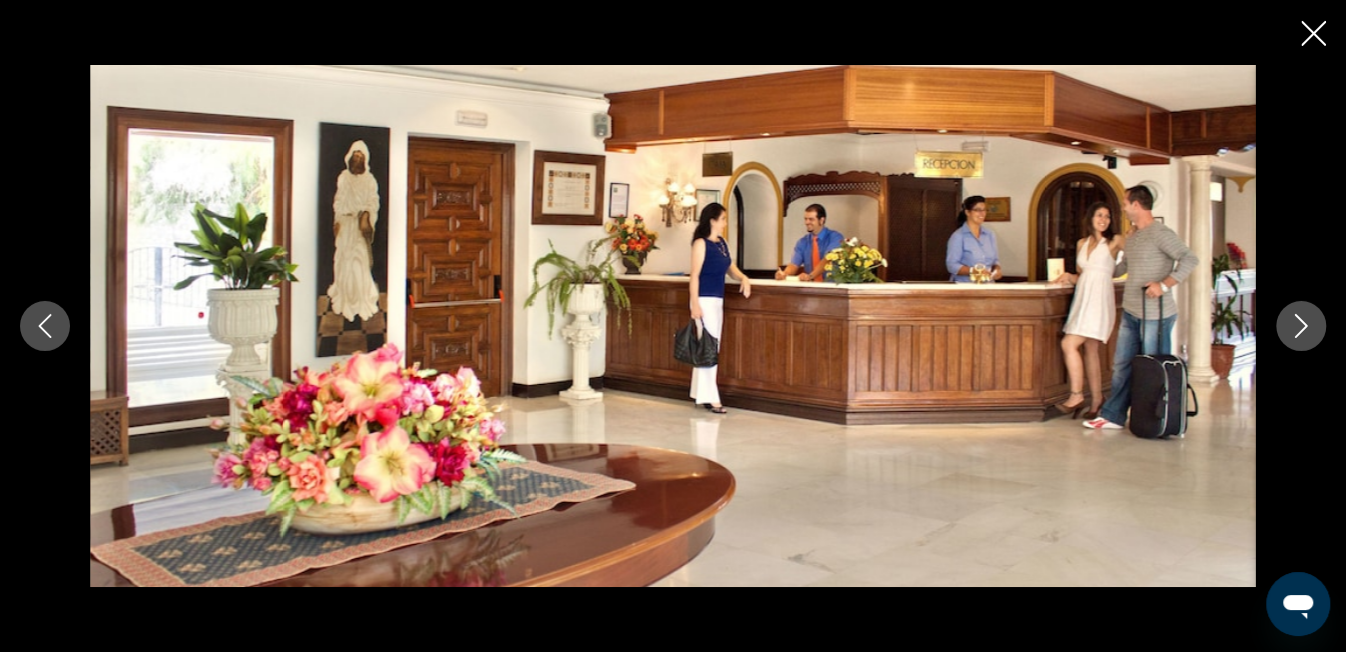 click 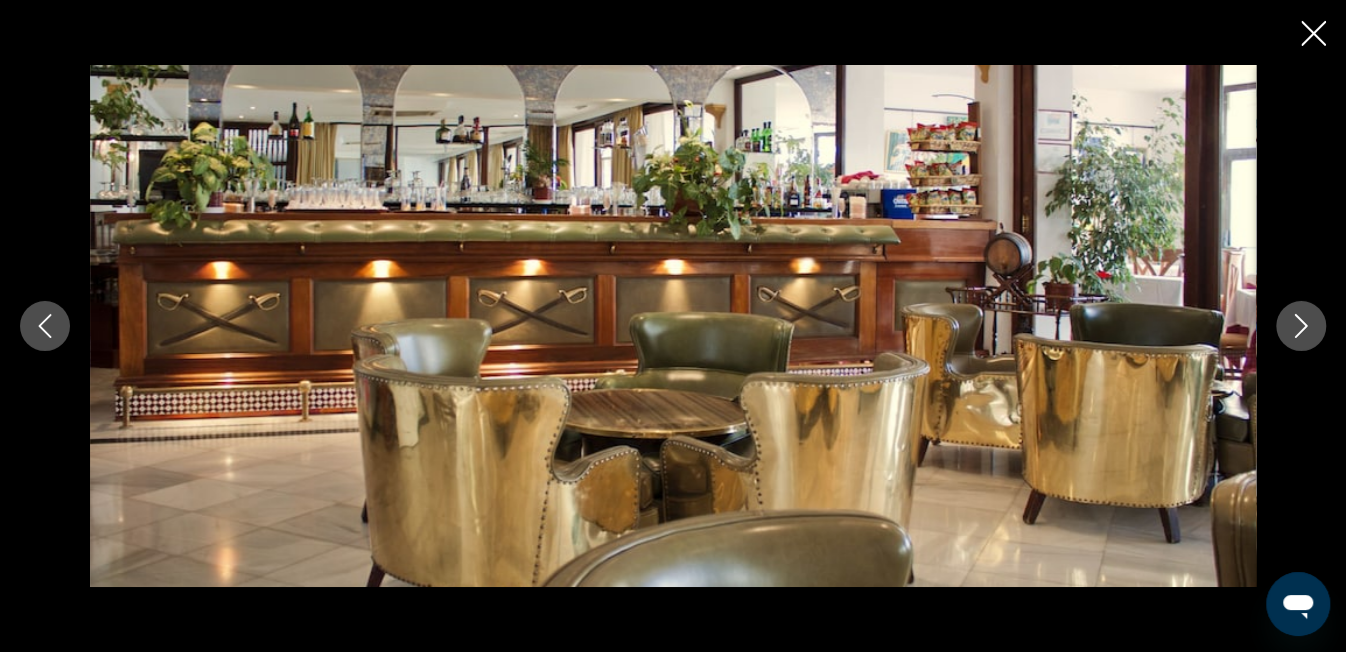 click 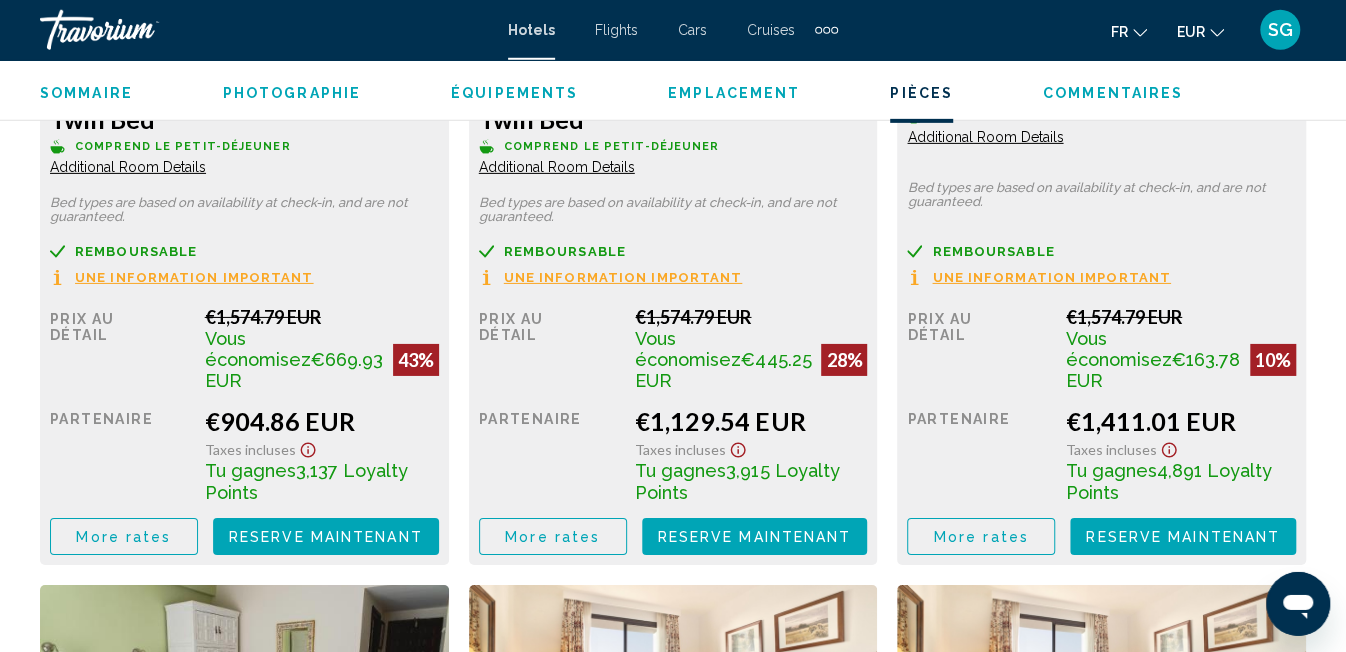 scroll, scrollTop: 3376, scrollLeft: 0, axis: vertical 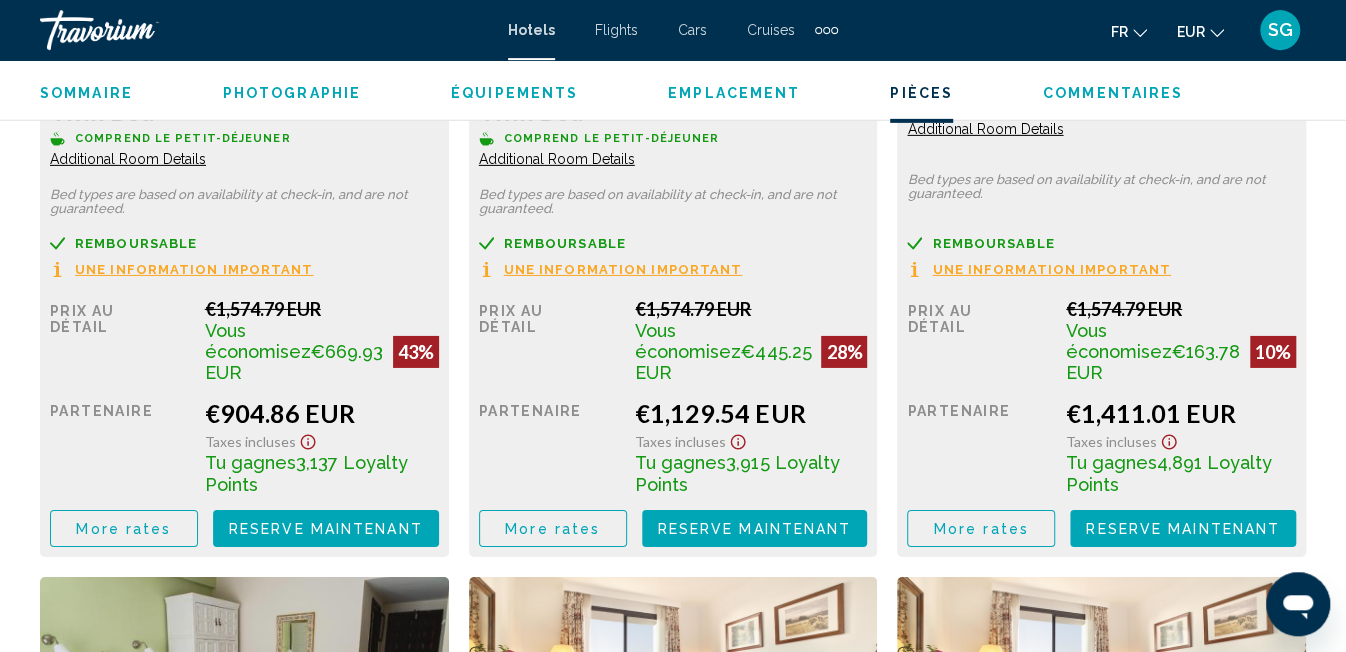 click on "More rates" at bounding box center [123, 529] 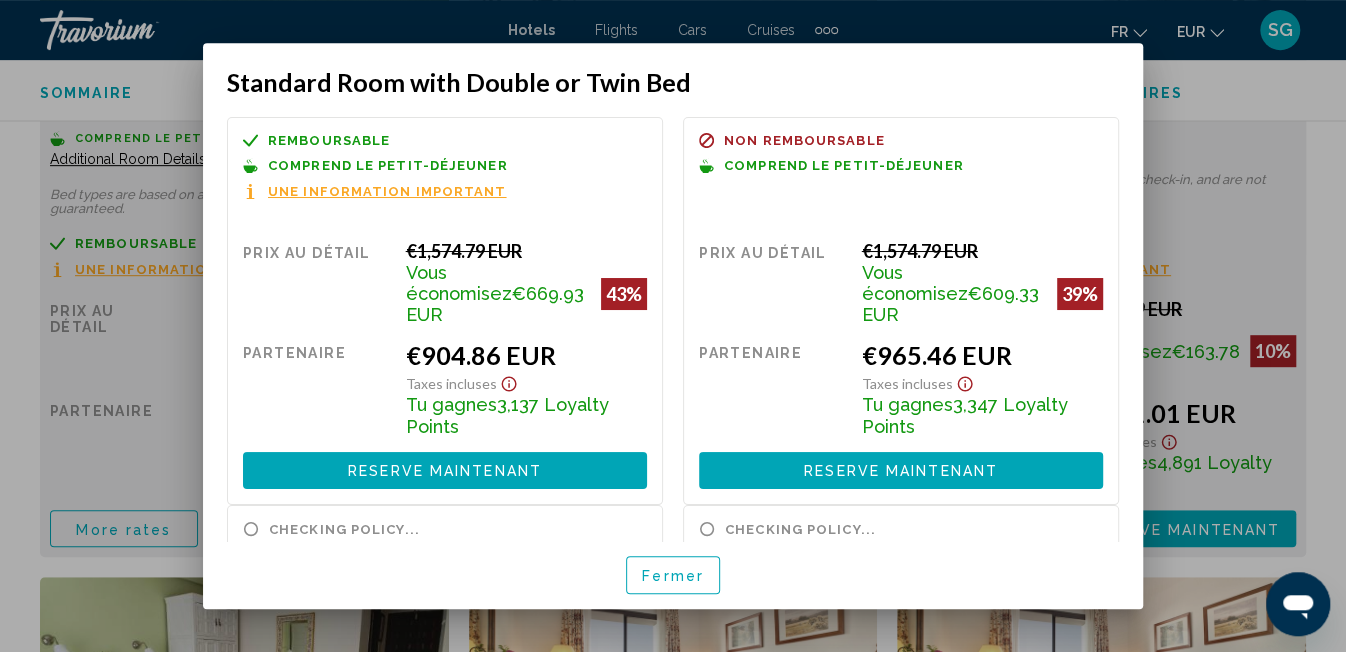 scroll, scrollTop: 0, scrollLeft: 0, axis: both 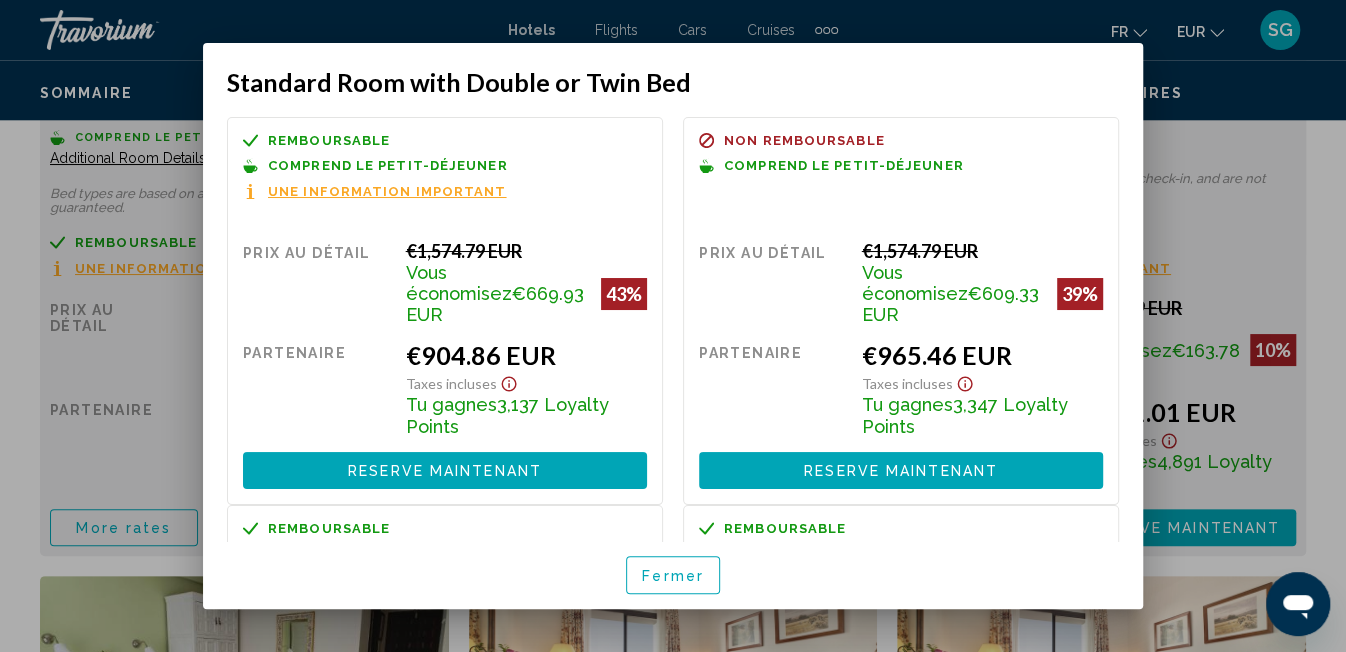 click at bounding box center (673, 326) 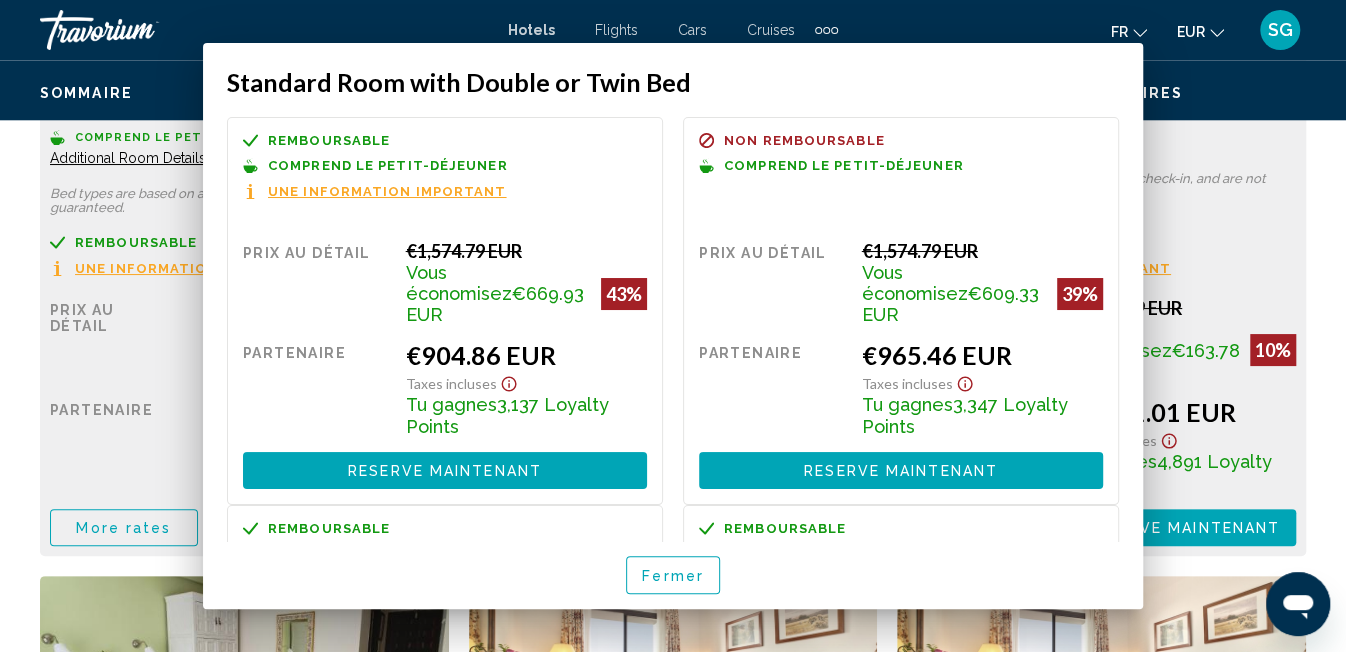 click on "Sommaire
Photographie
Équipements
Emplacement
Pièces
Commentaires
Voir les disponibilités" 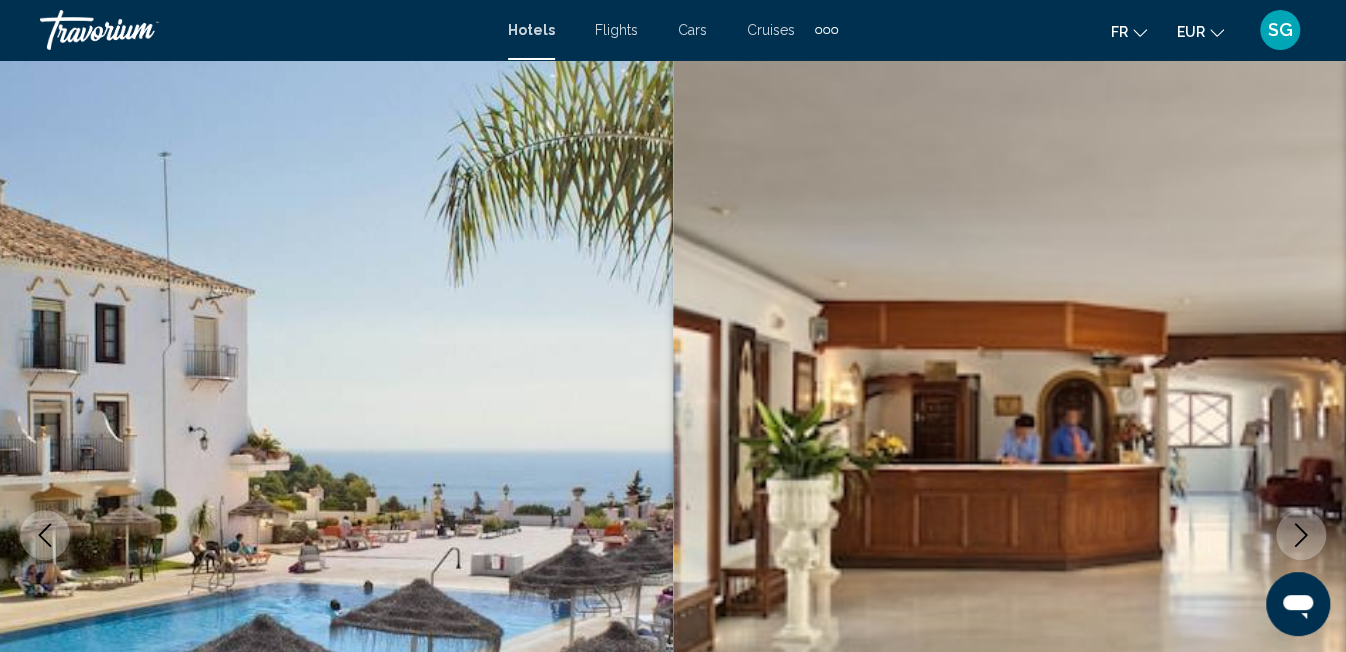 scroll, scrollTop: 3377, scrollLeft: 0, axis: vertical 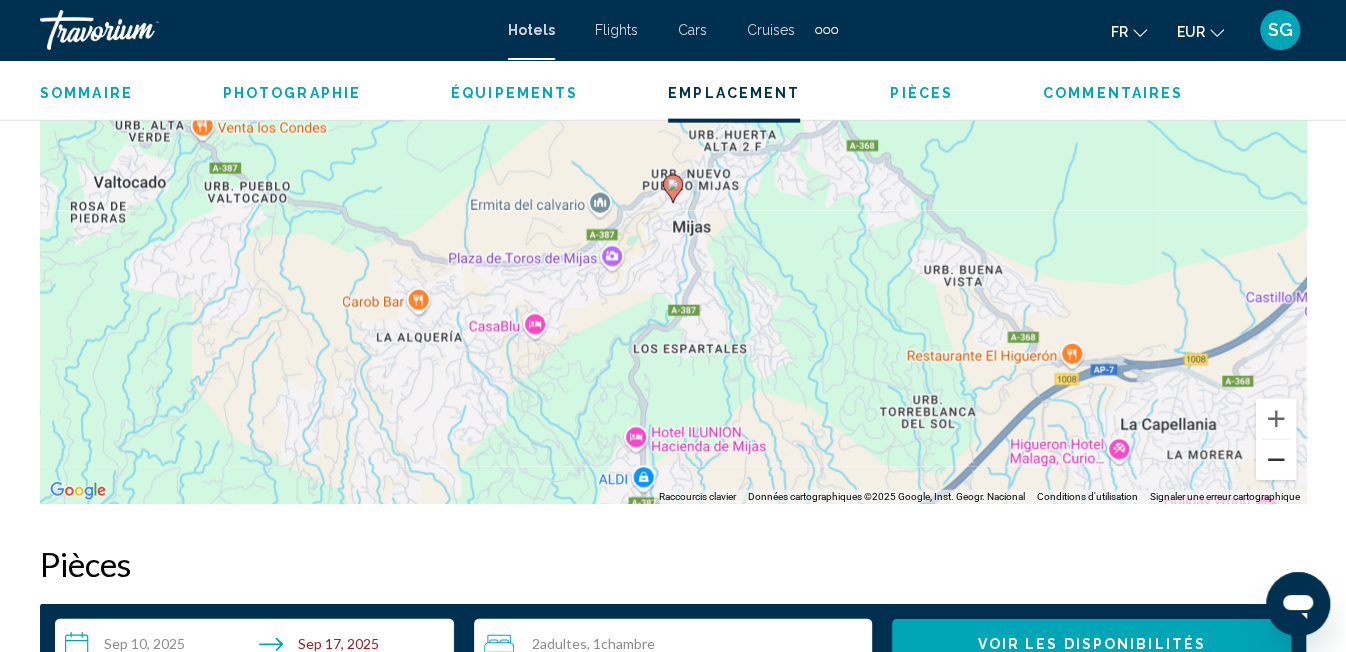 click at bounding box center (1276, 460) 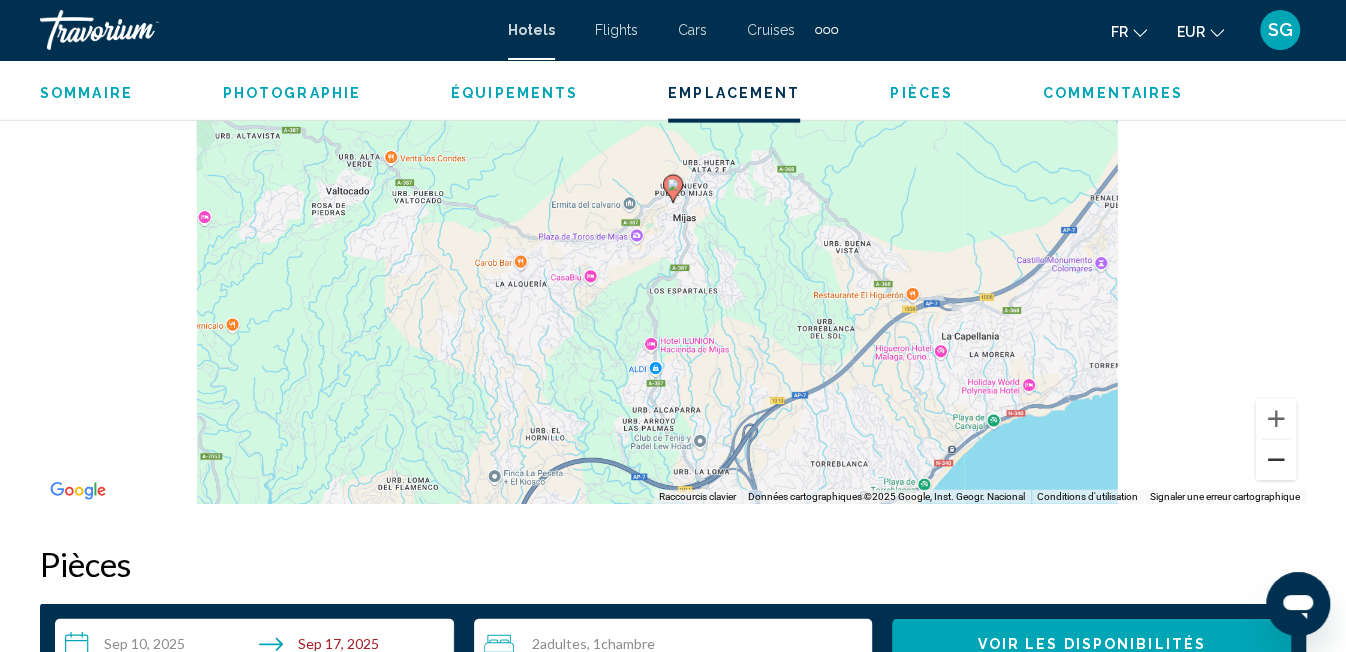 click at bounding box center [1276, 460] 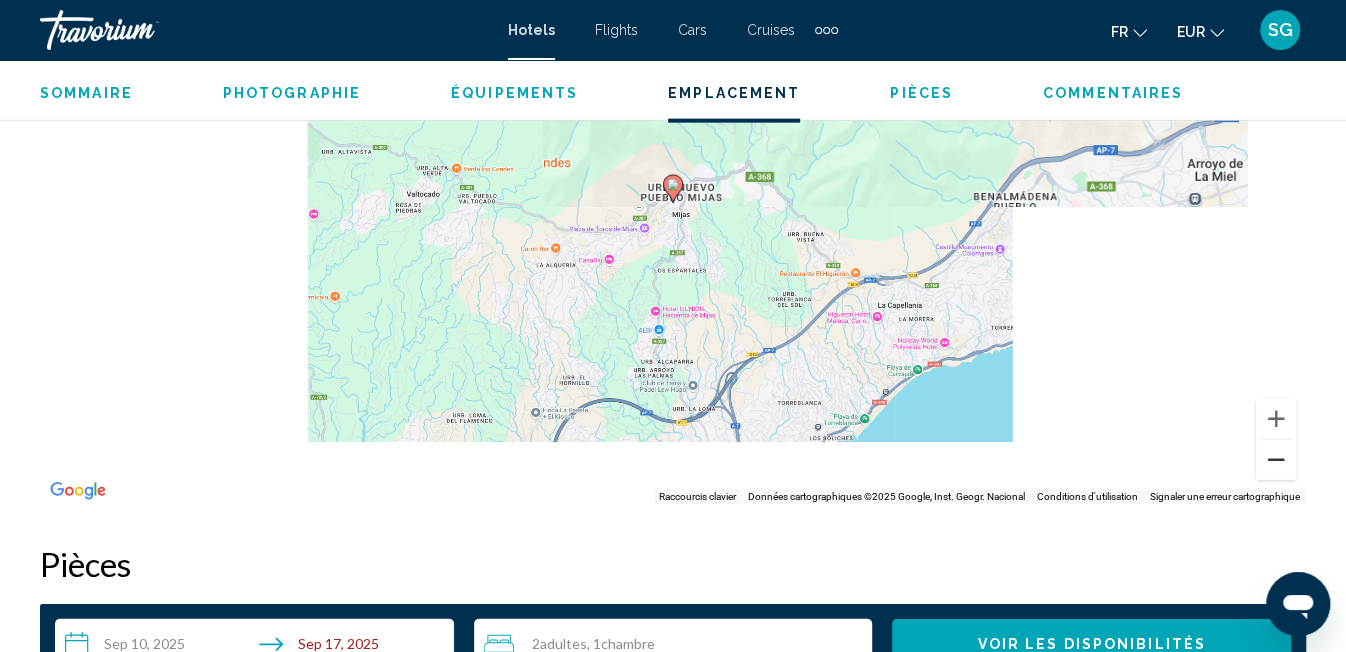 click at bounding box center (1276, 460) 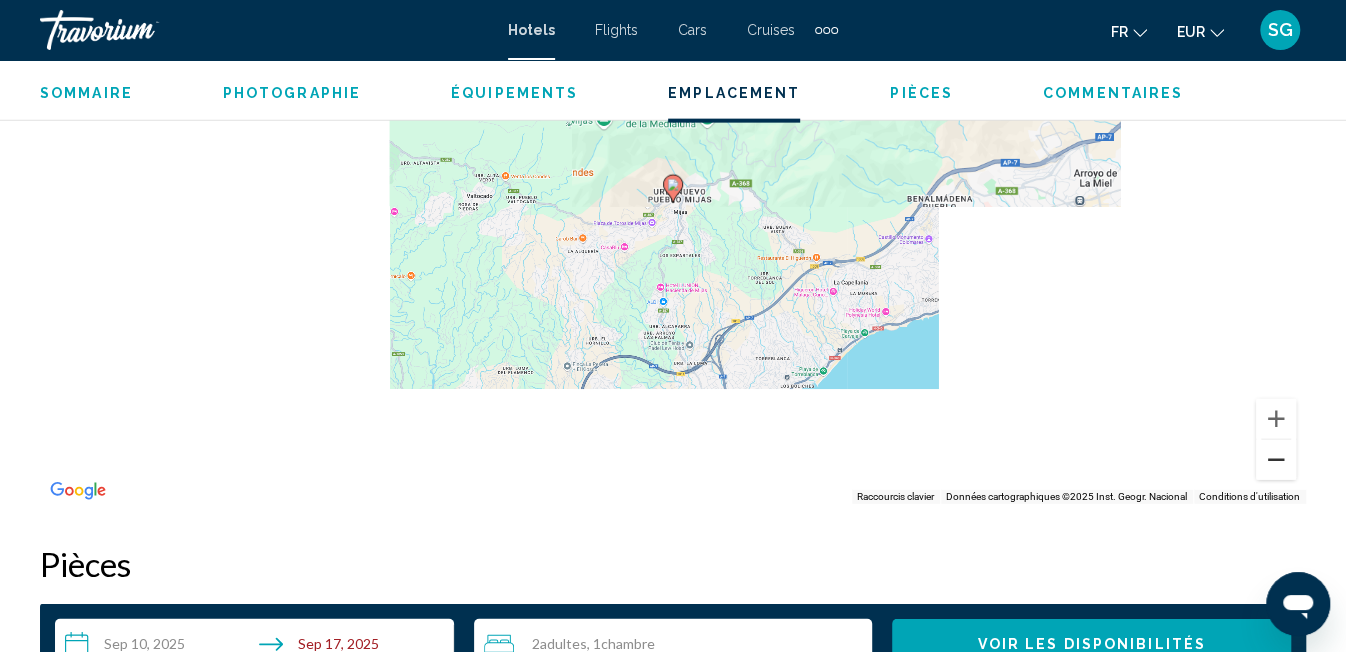 click at bounding box center [1276, 460] 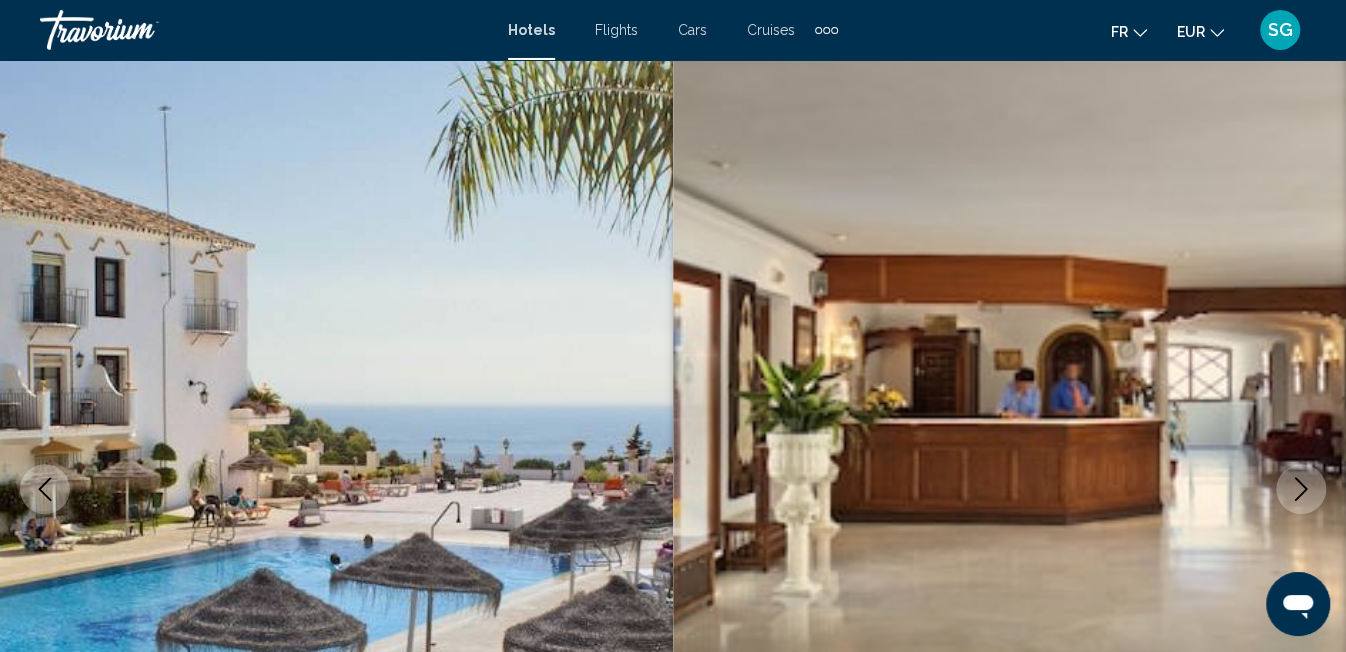 scroll, scrollTop: 208, scrollLeft: 0, axis: vertical 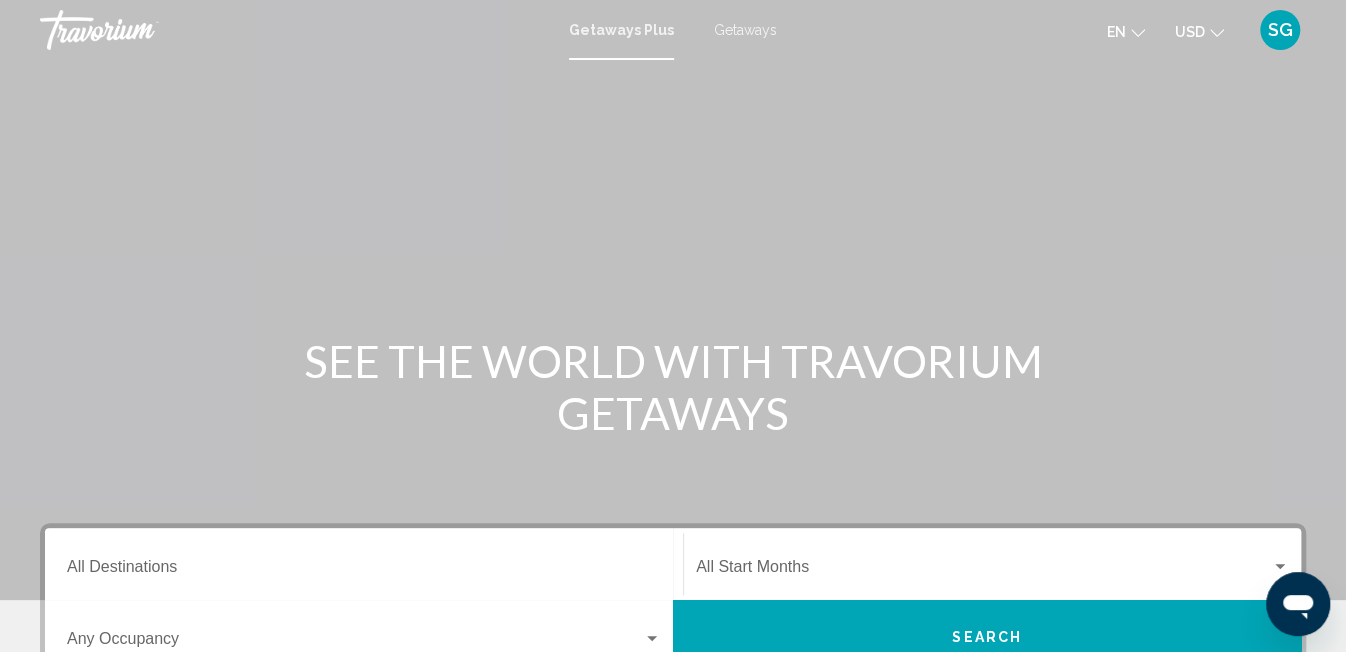 click on "Getaways" at bounding box center (745, 30) 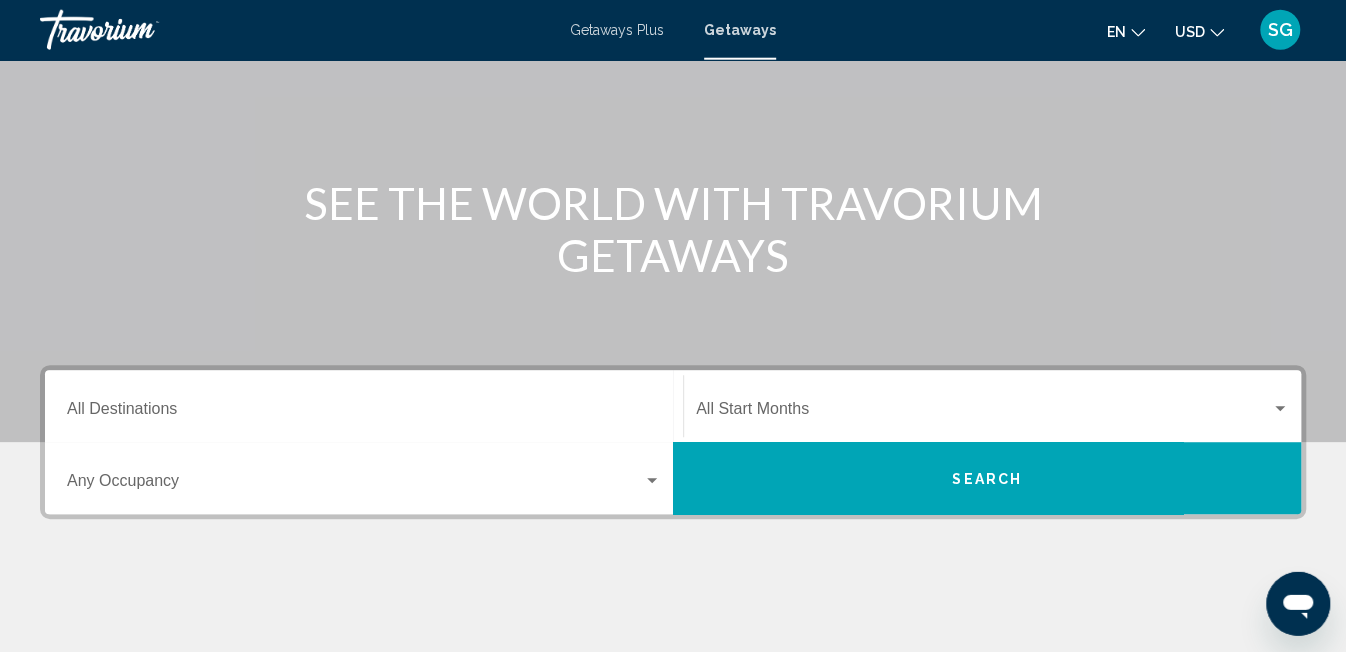 scroll, scrollTop: 145, scrollLeft: 0, axis: vertical 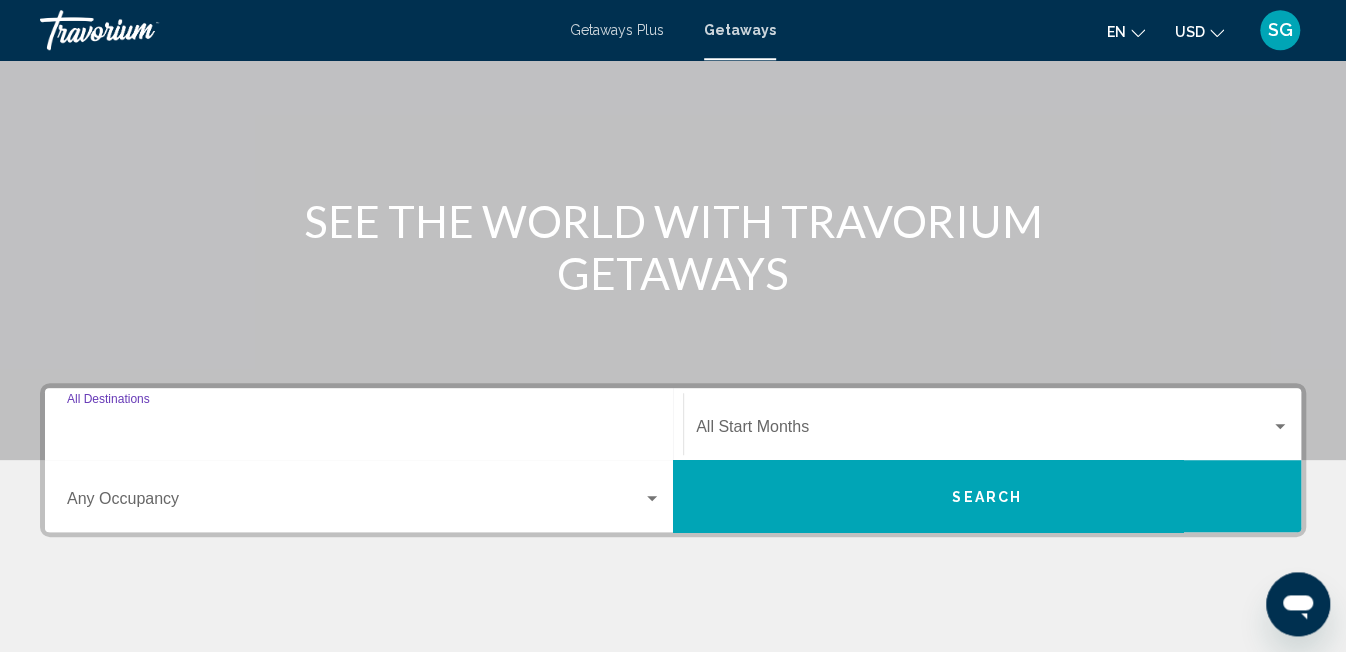 click on "Destination All Destinations" at bounding box center [364, 431] 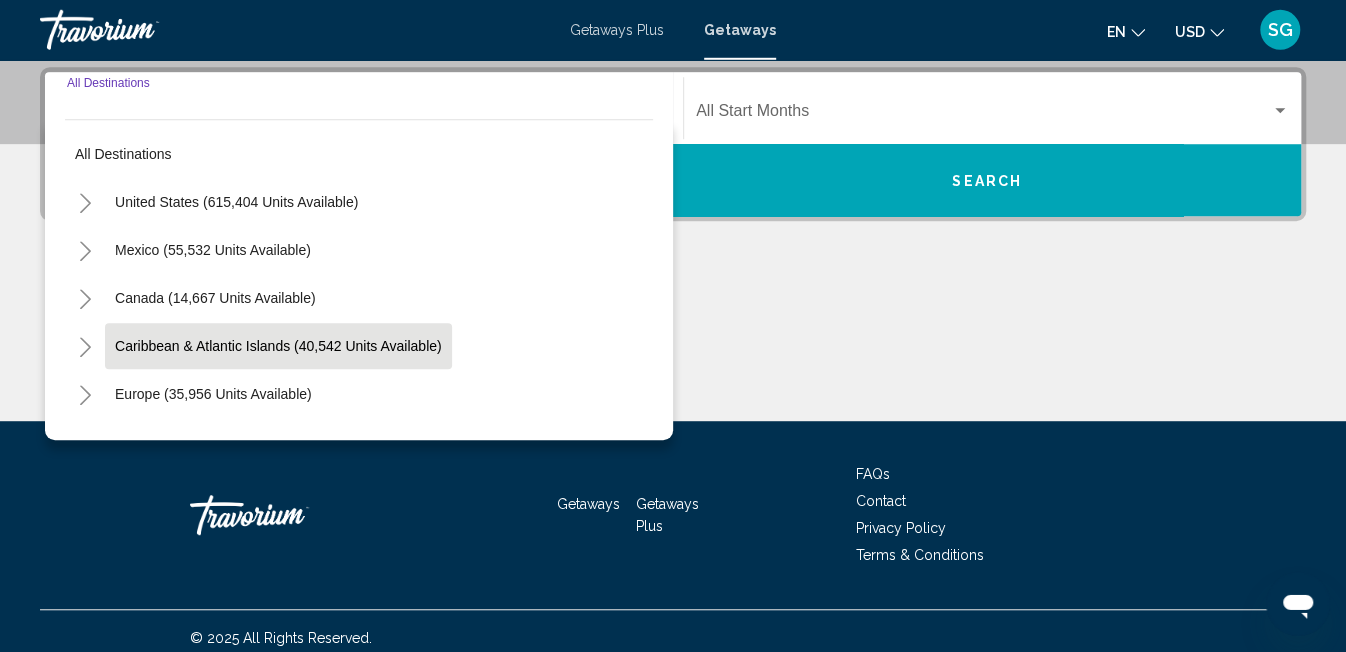 scroll, scrollTop: 457, scrollLeft: 0, axis: vertical 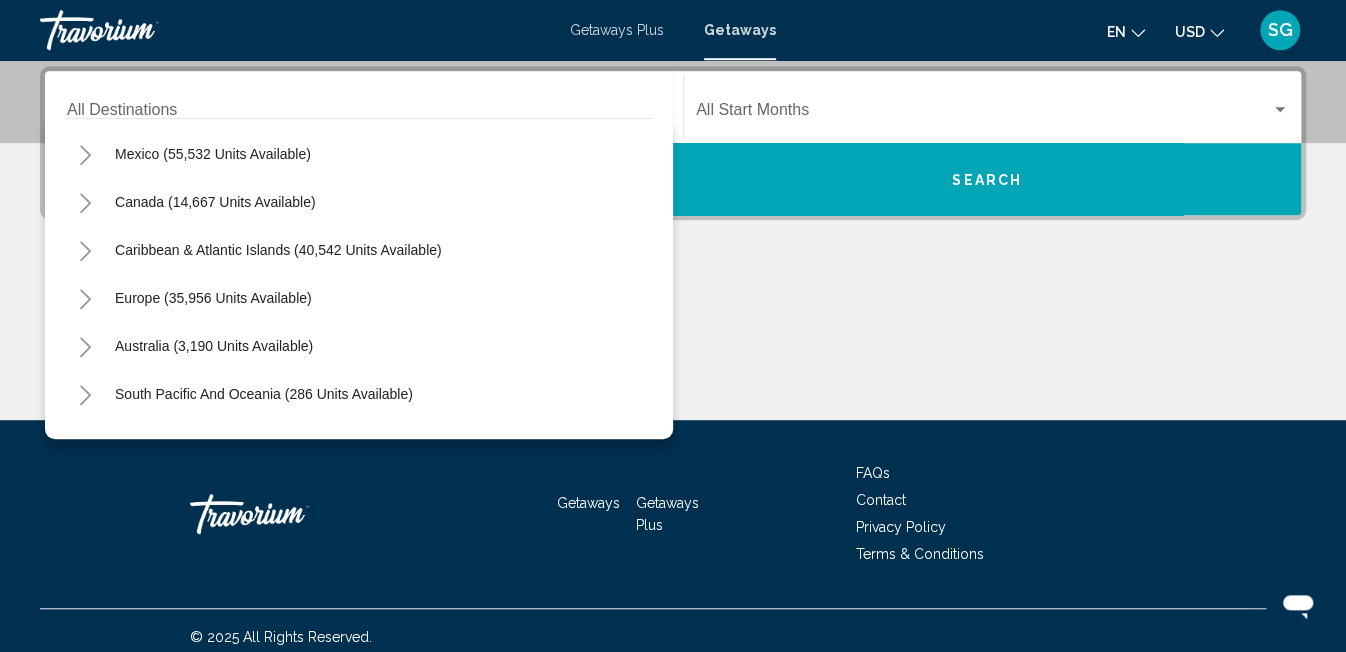click 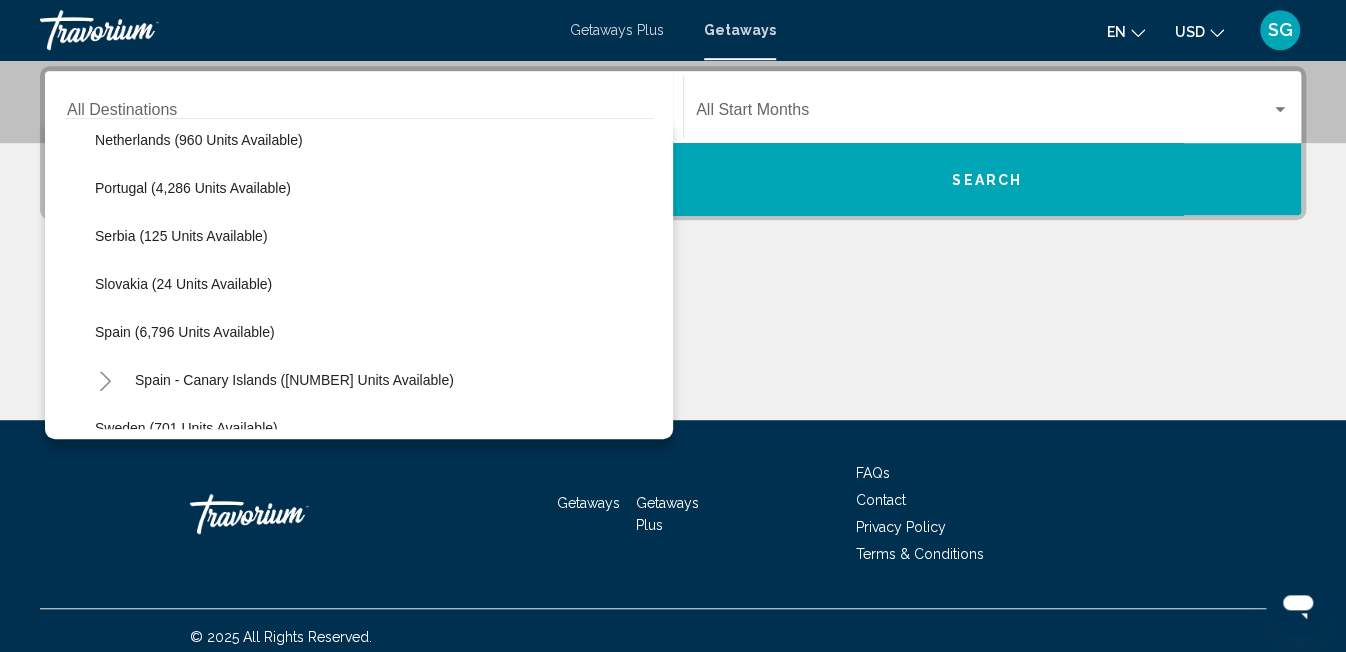 scroll, scrollTop: 891, scrollLeft: 0, axis: vertical 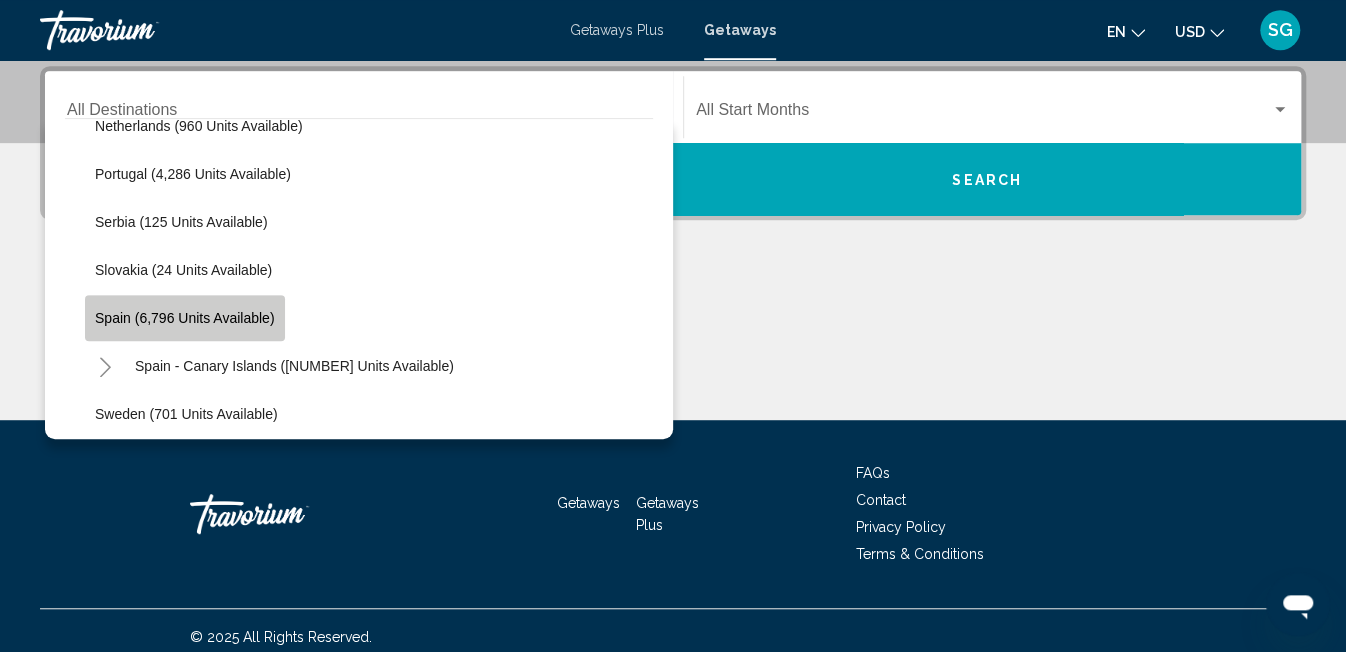 click on "Spain (6,796 units available)" 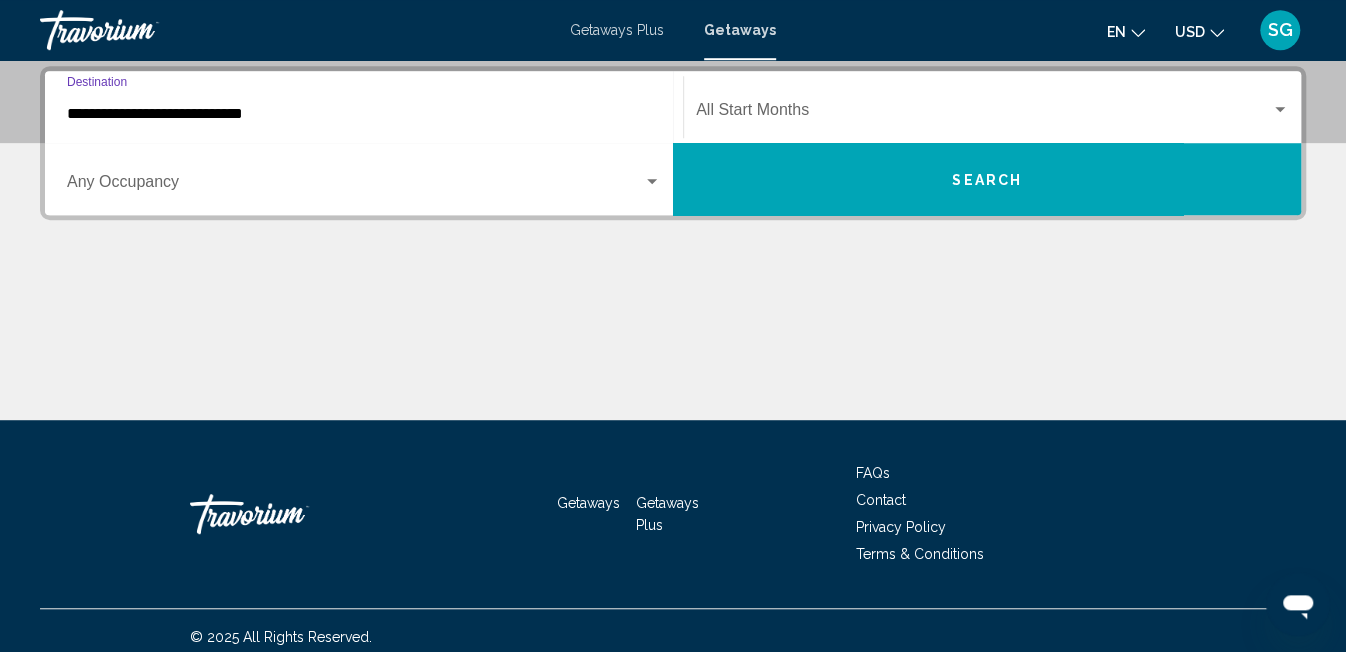 click on "Start Month All Start Months" 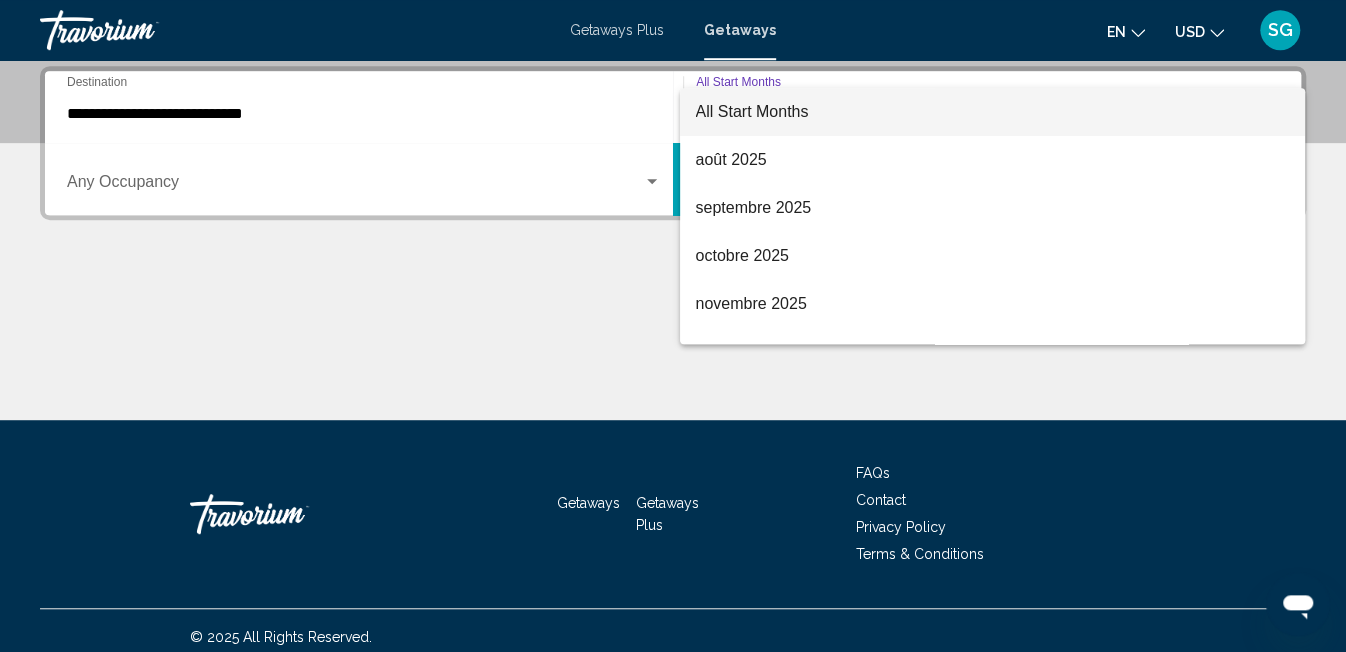 click on "All Start Months" at bounding box center [752, 111] 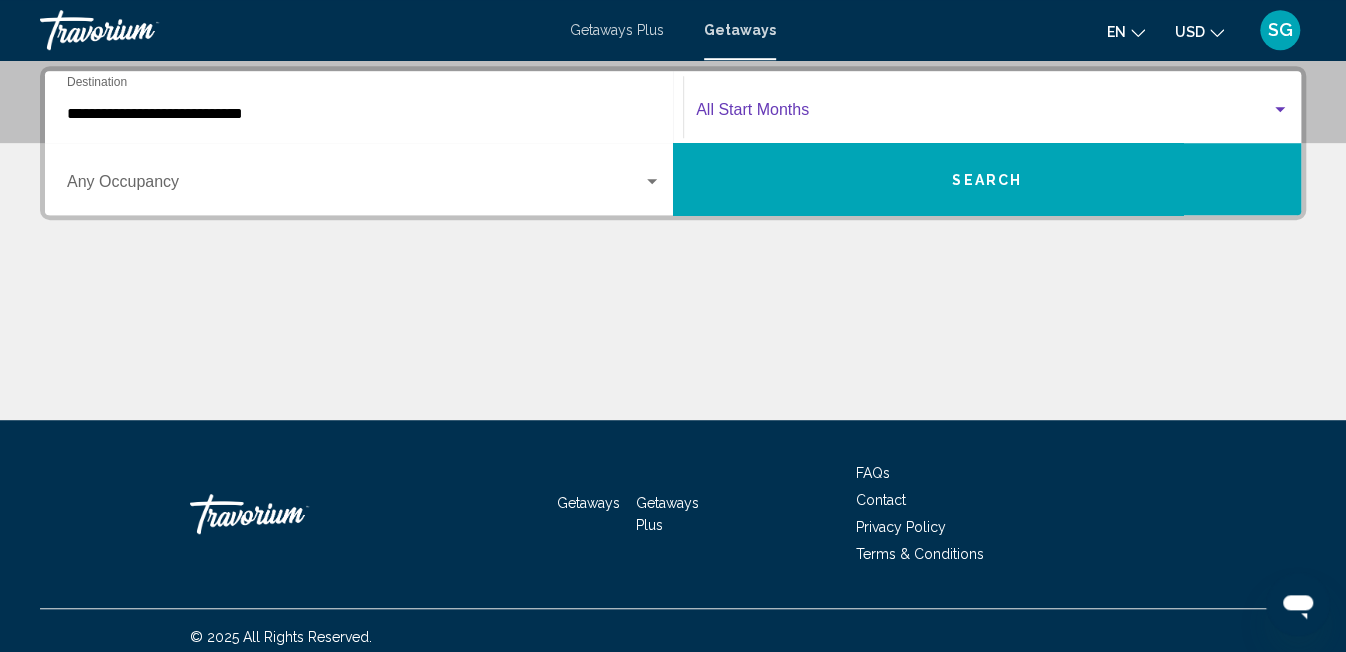 click at bounding box center [355, 186] 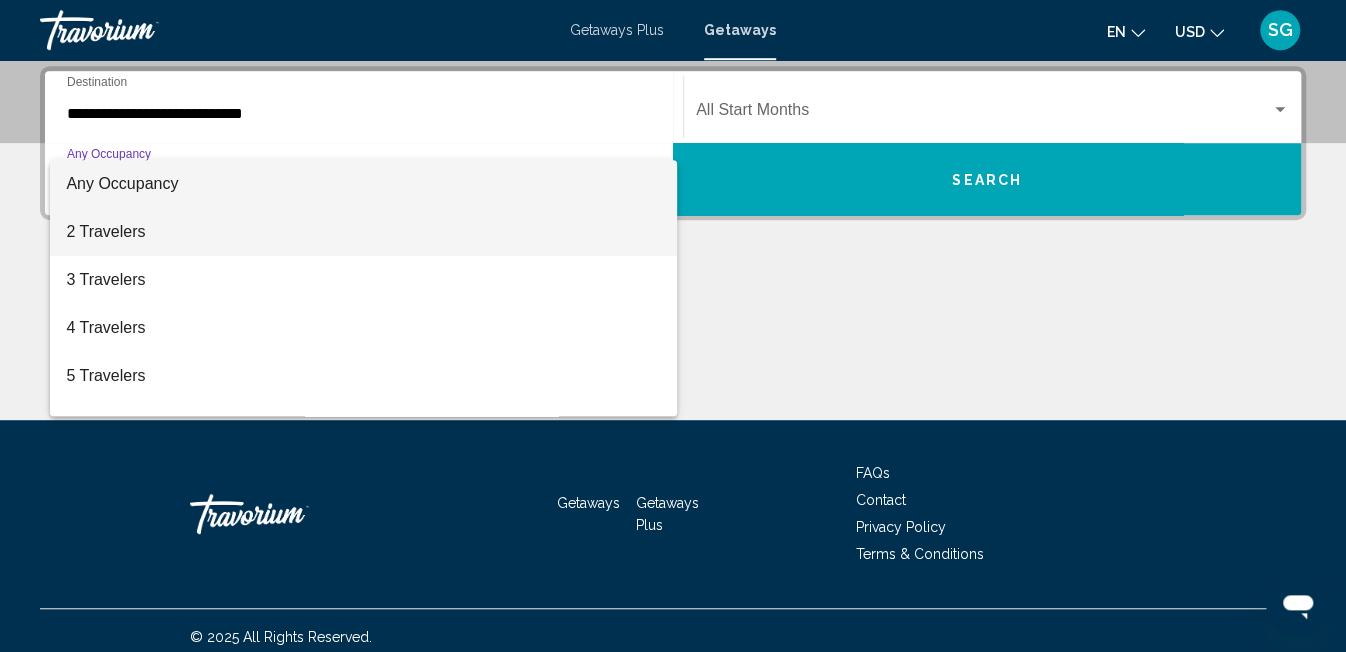 click on "2 Travelers" at bounding box center [363, 232] 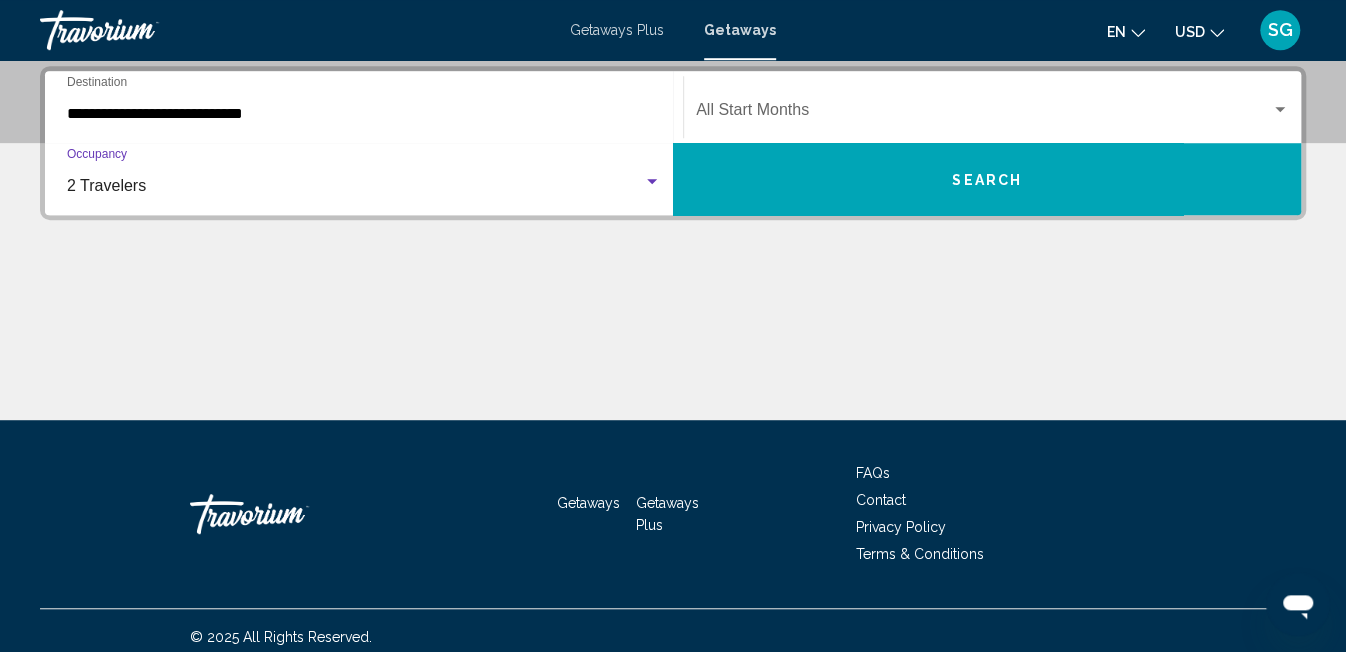 click on "Search" at bounding box center (987, 179) 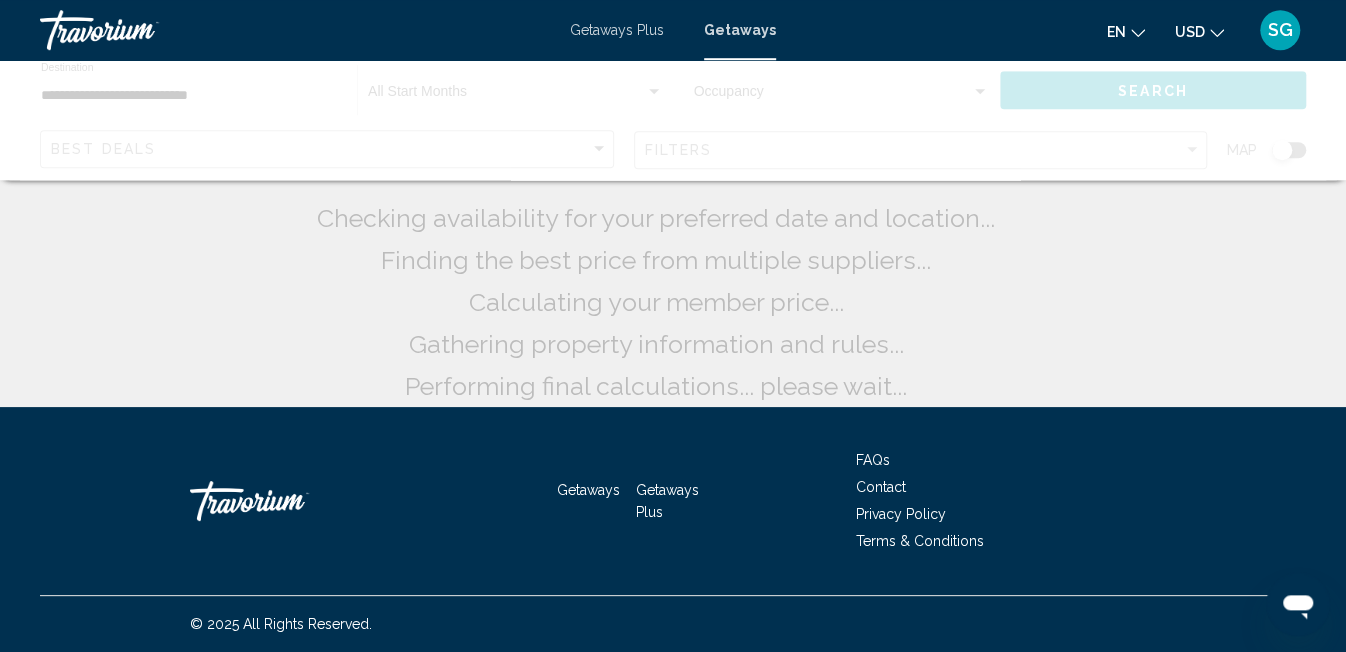 scroll, scrollTop: 0, scrollLeft: 0, axis: both 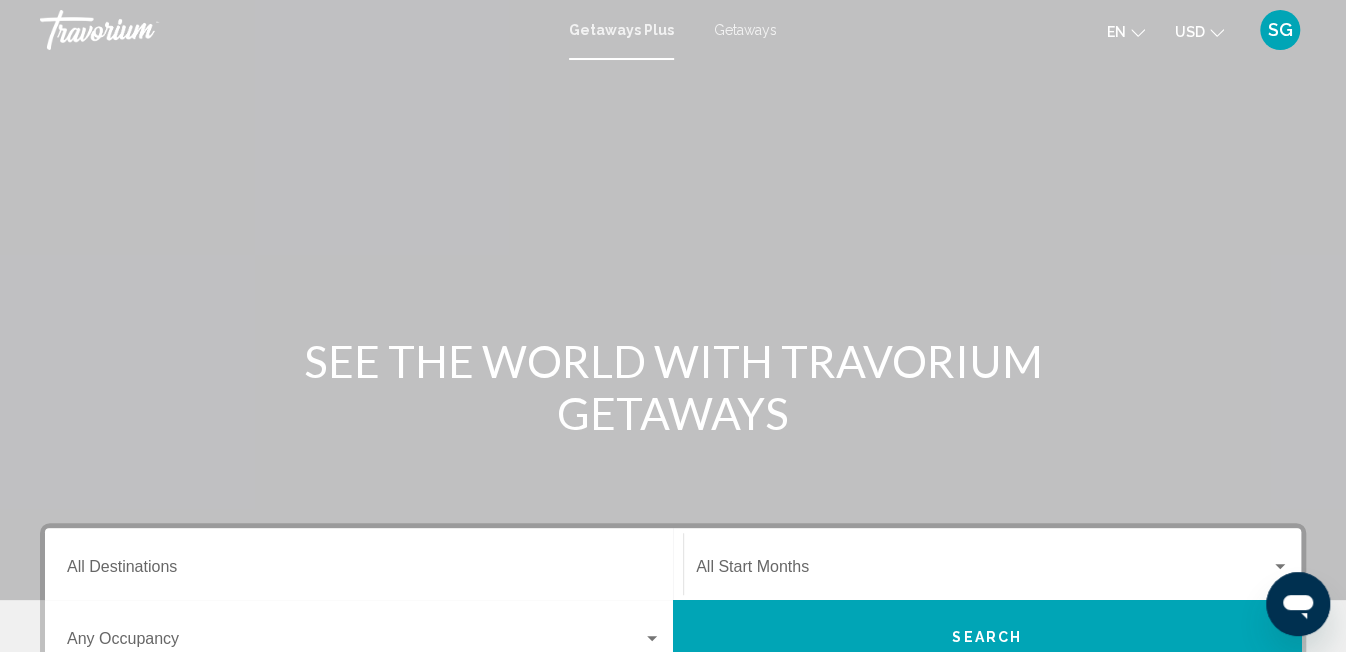 click on "Getaways" at bounding box center (745, 30) 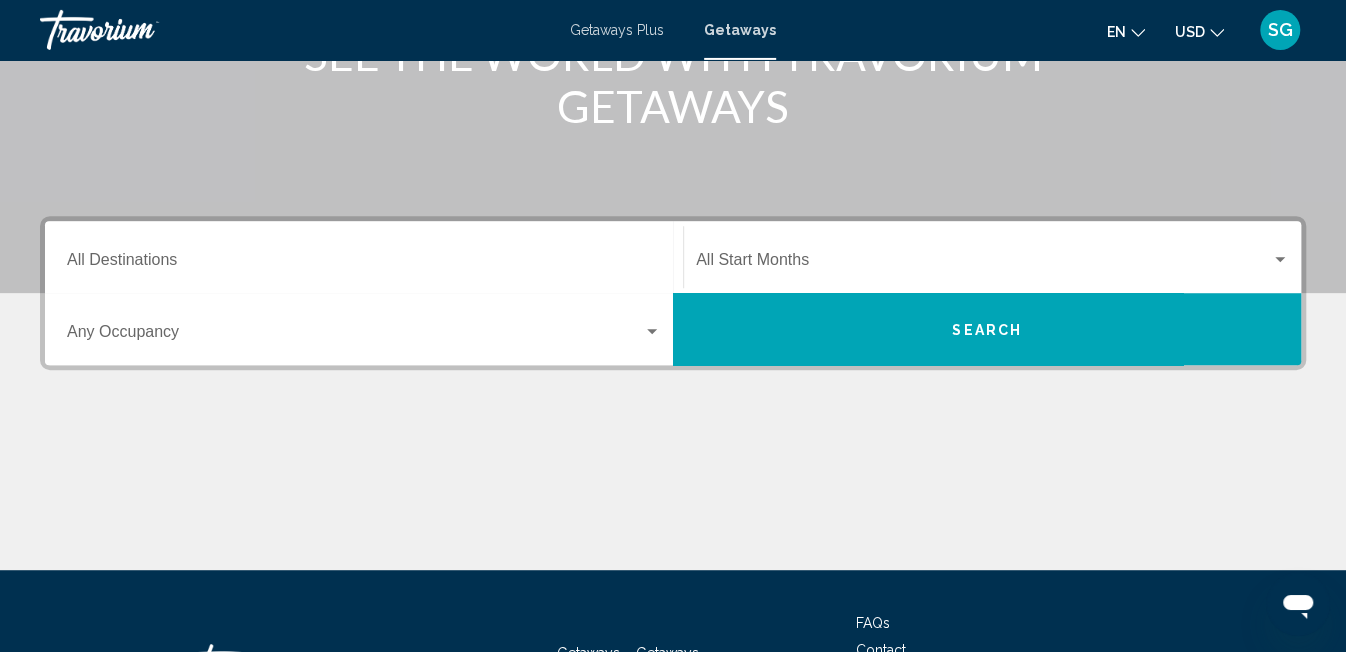 scroll, scrollTop: 302, scrollLeft: 0, axis: vertical 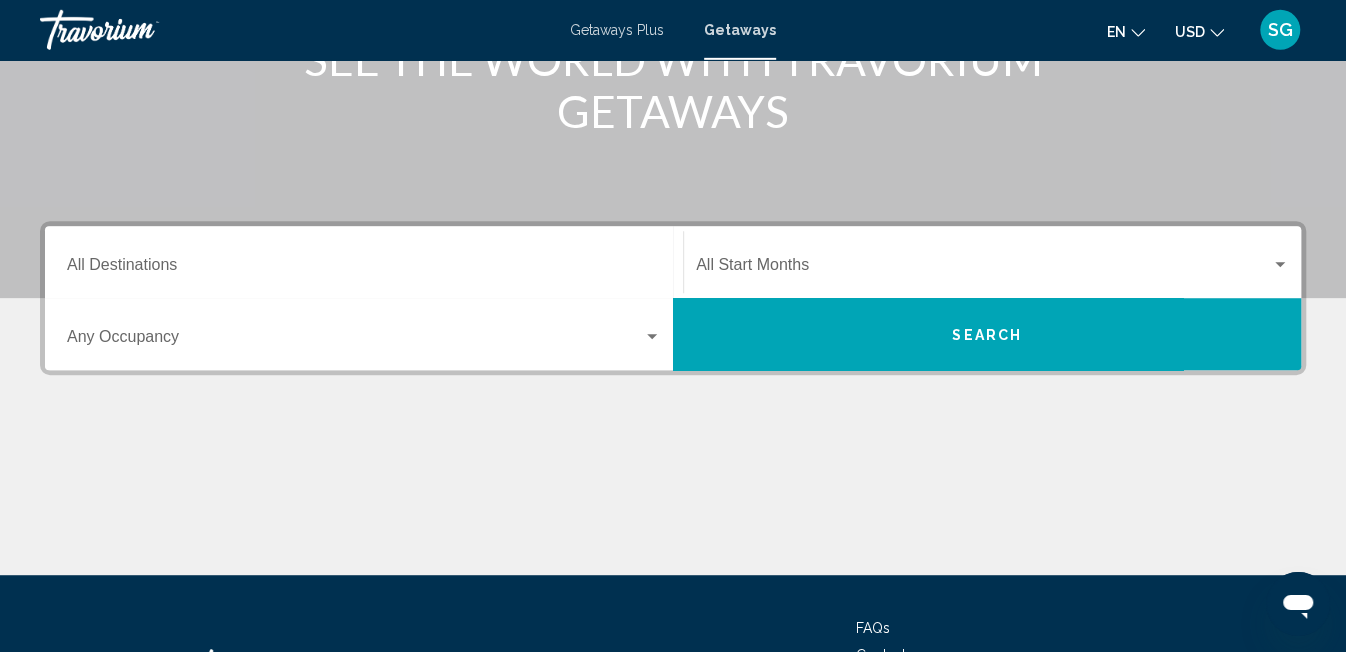 click on "Destination All Destinations" at bounding box center [364, 262] 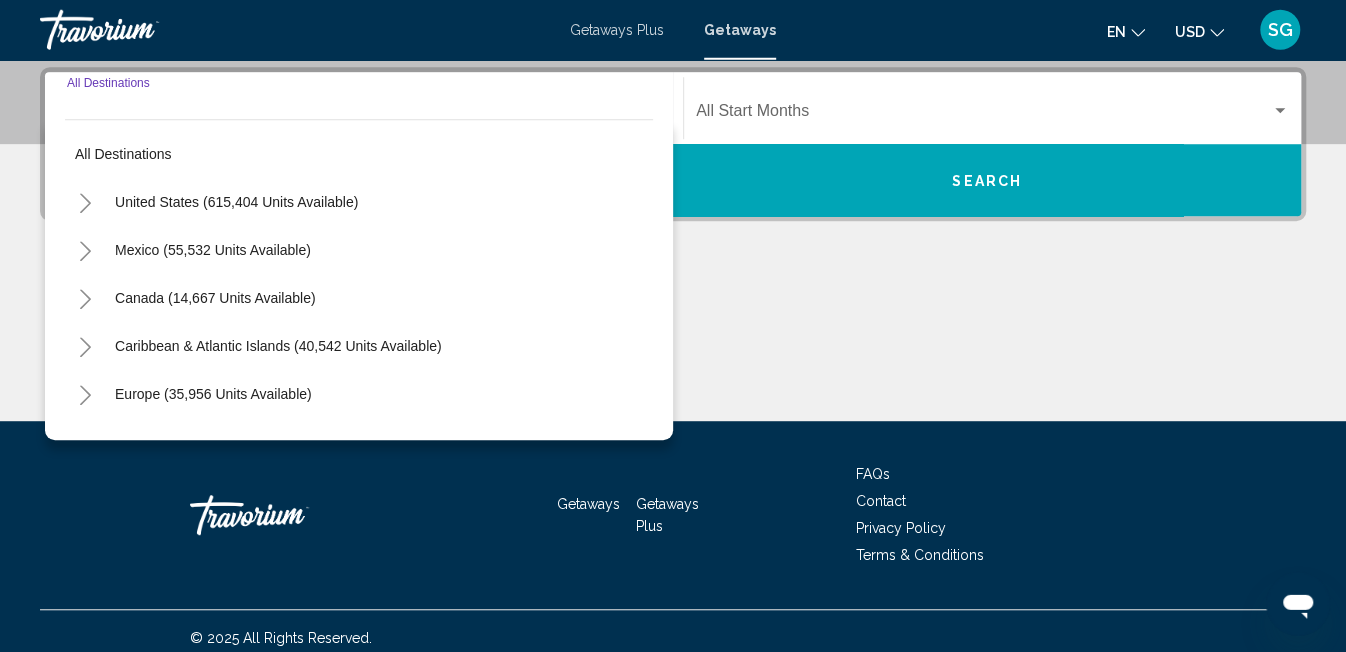 scroll, scrollTop: 457, scrollLeft: 0, axis: vertical 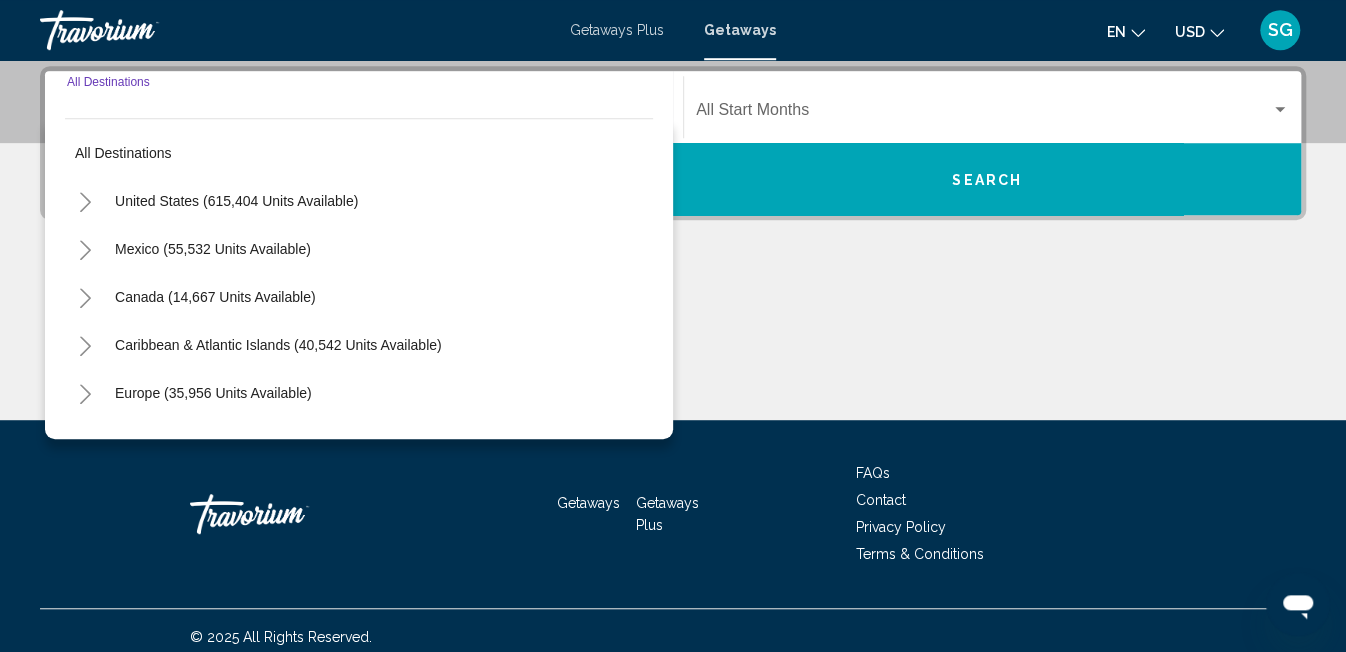 click 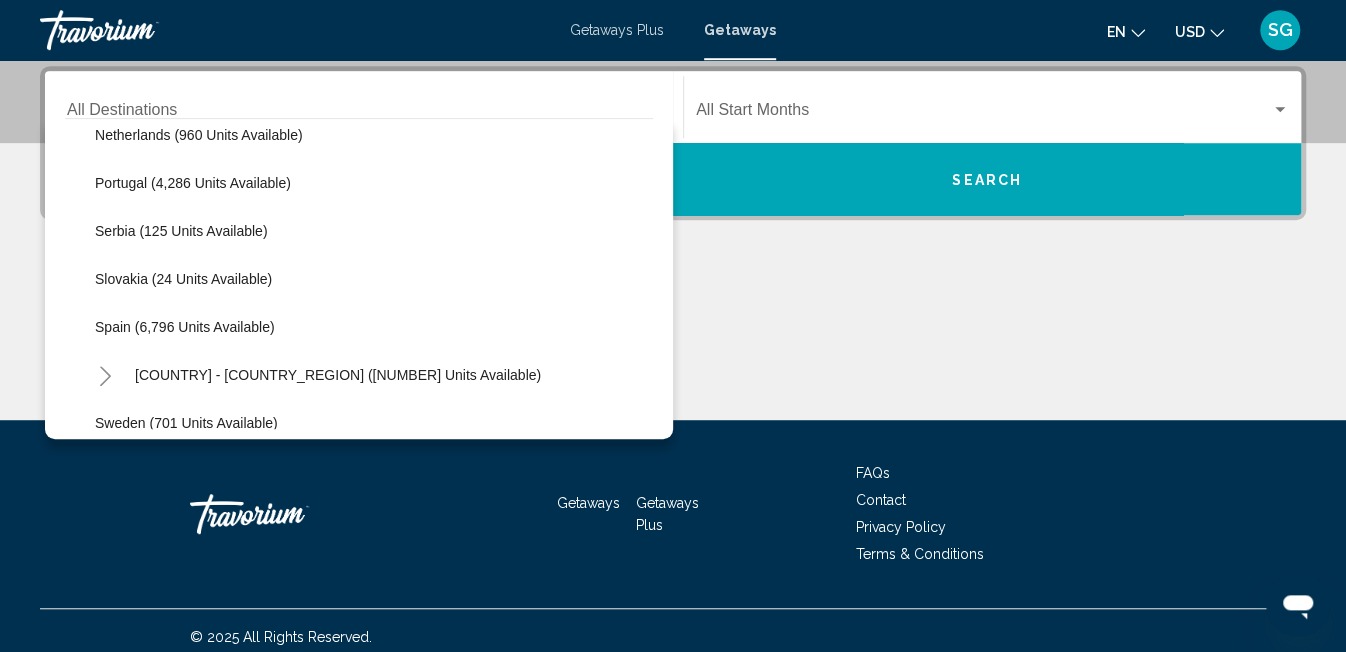 scroll, scrollTop: 895, scrollLeft: 0, axis: vertical 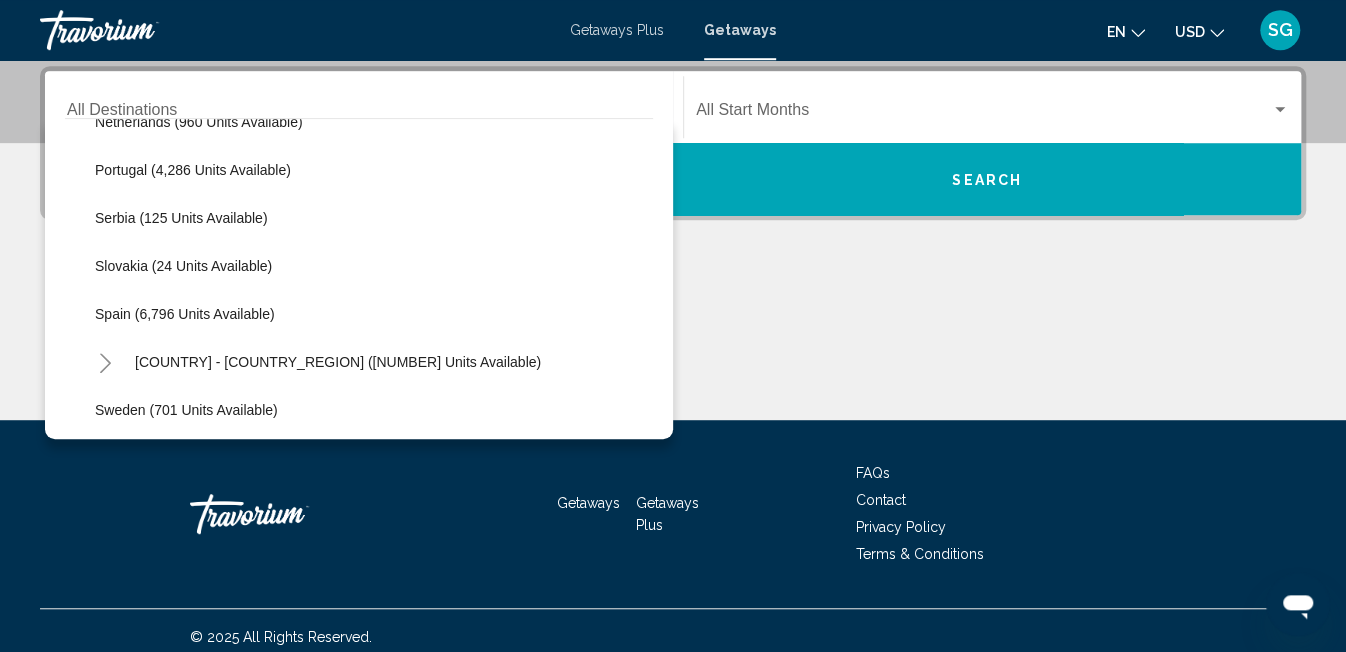 click on "Spain (6,796 units available)" 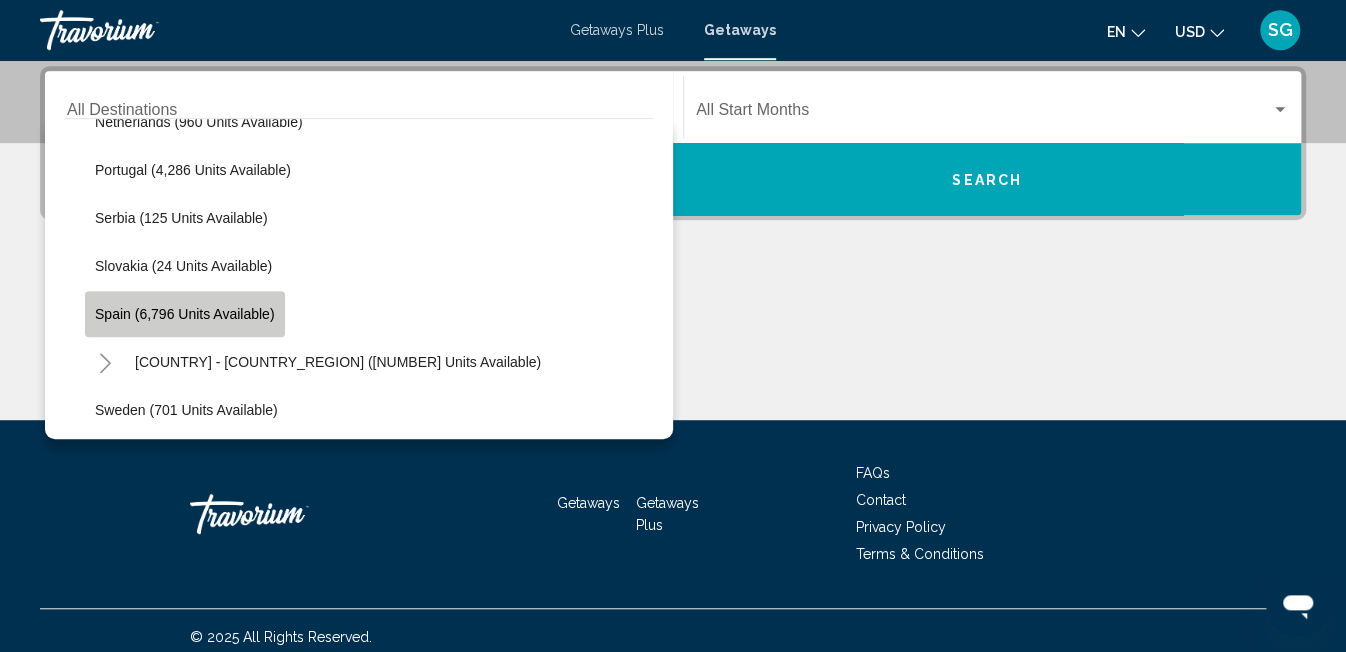 click on "Spain (6,796 units available)" 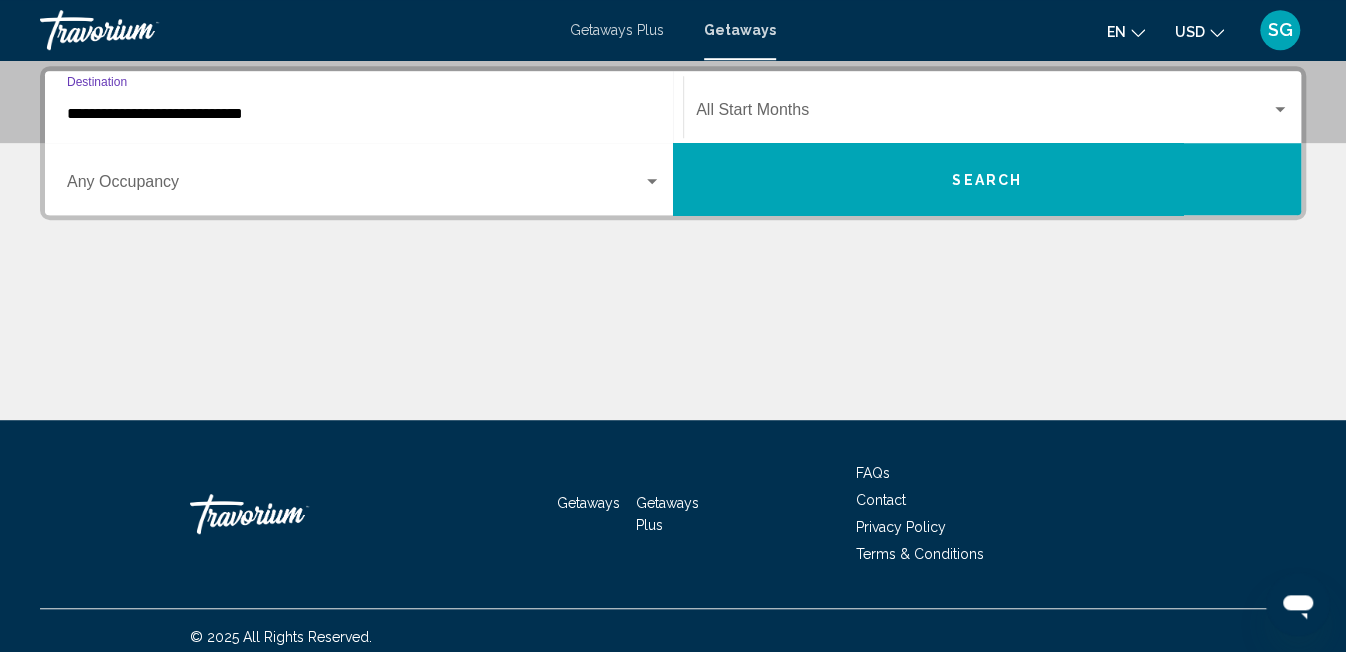 click on "Start Month All Start Months" 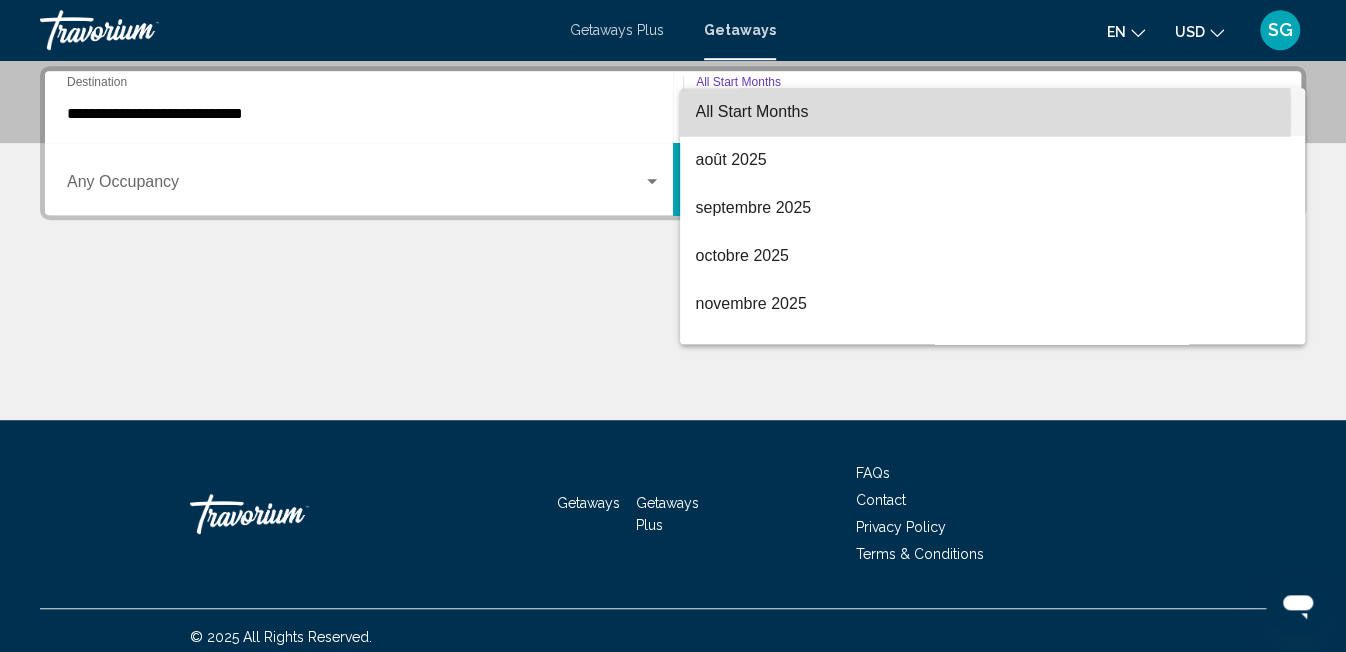 click on "All Start Months" at bounding box center (752, 111) 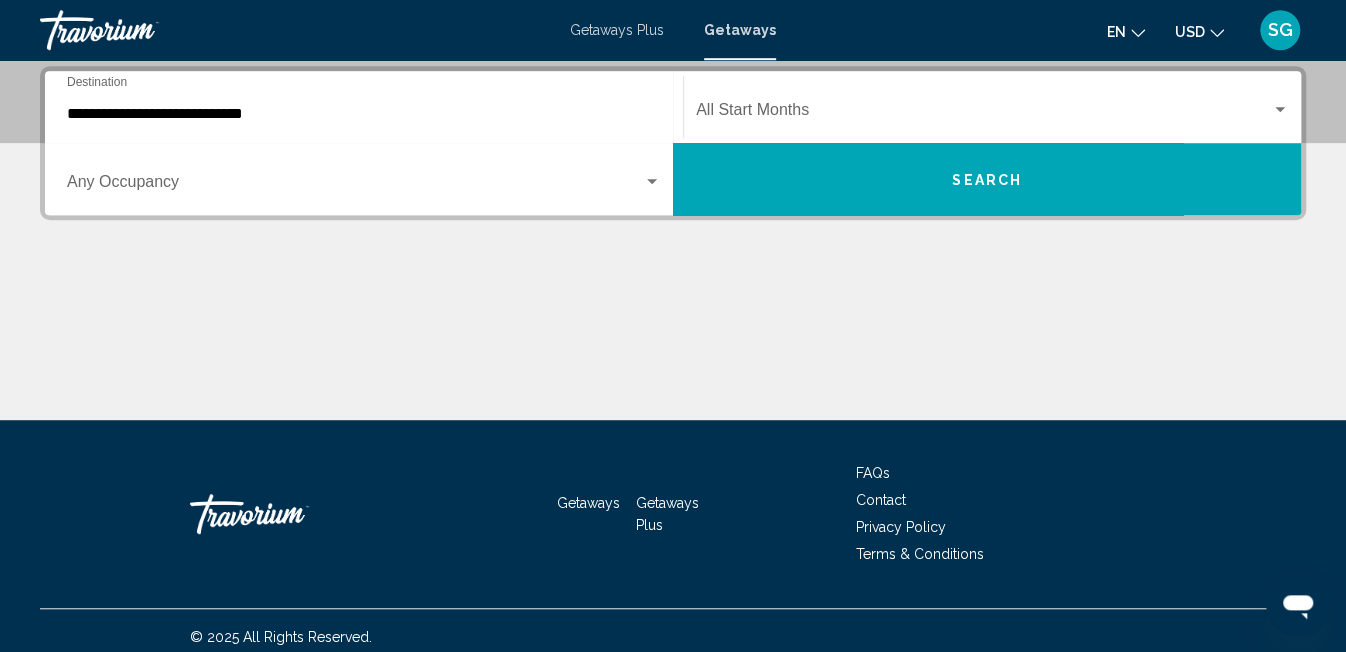 click on "Occupancy Any Occupancy" at bounding box center [364, 179] 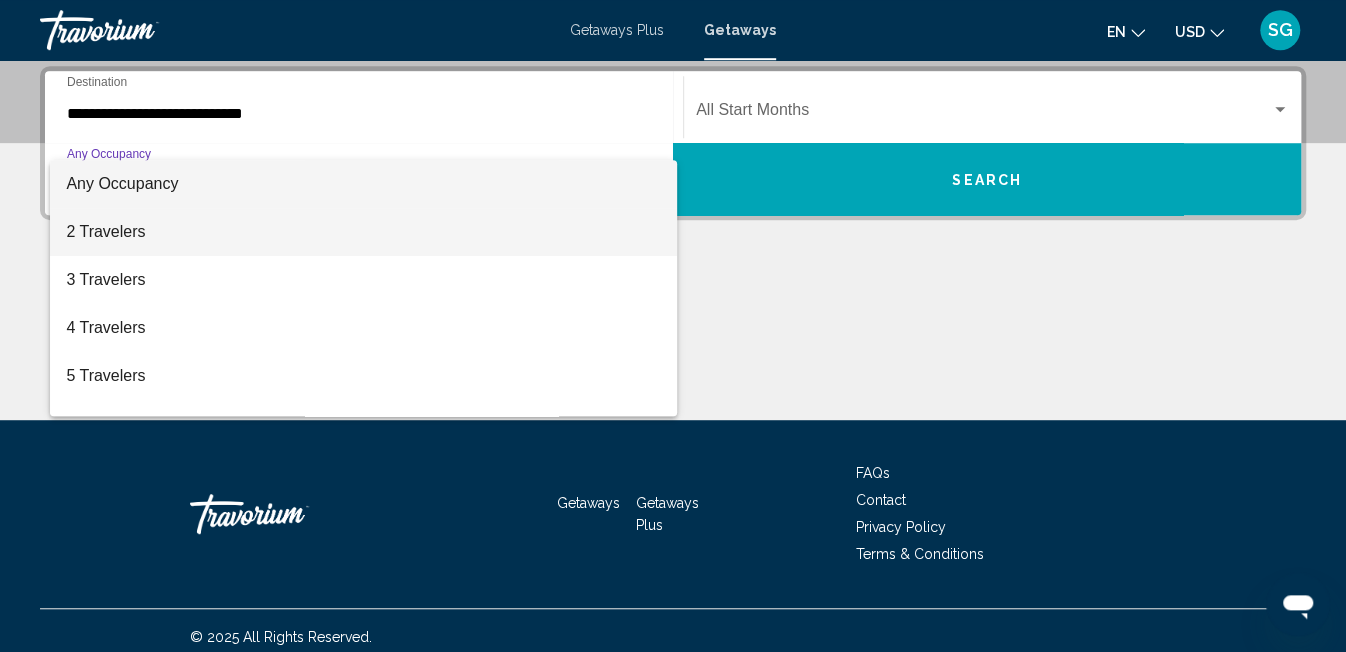 click on "2 Travelers" at bounding box center (363, 232) 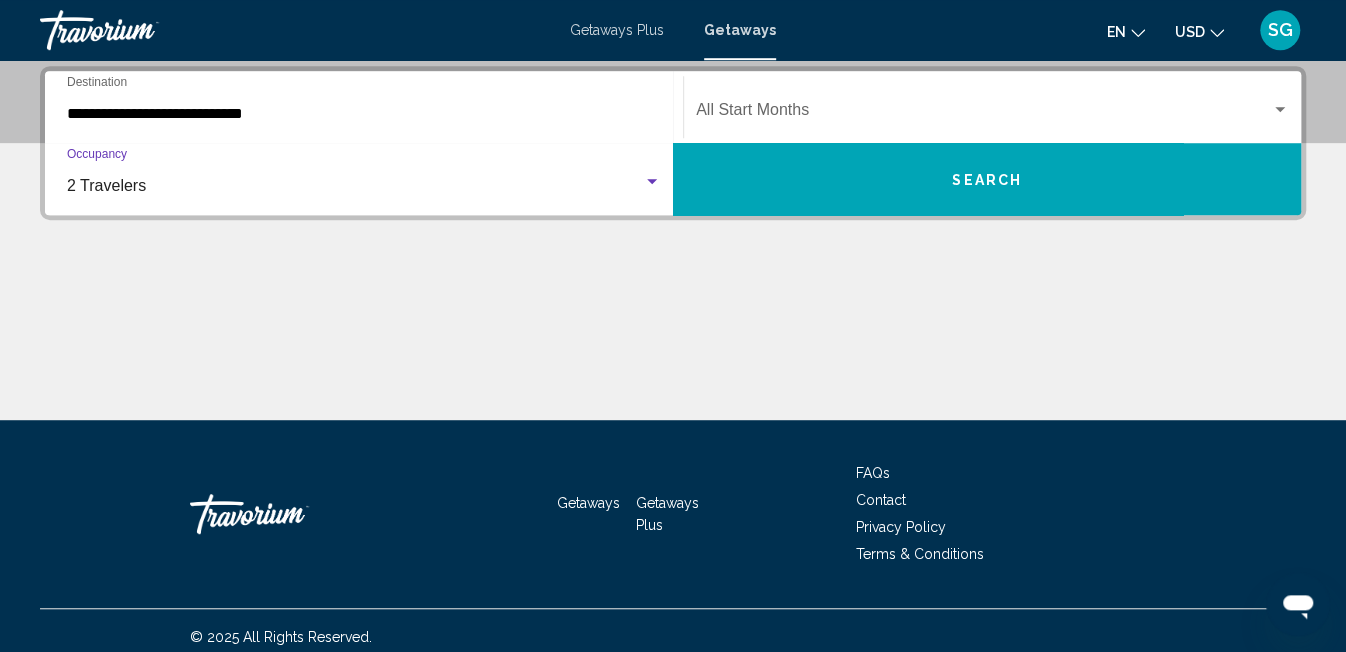 click on "Search" at bounding box center (987, 179) 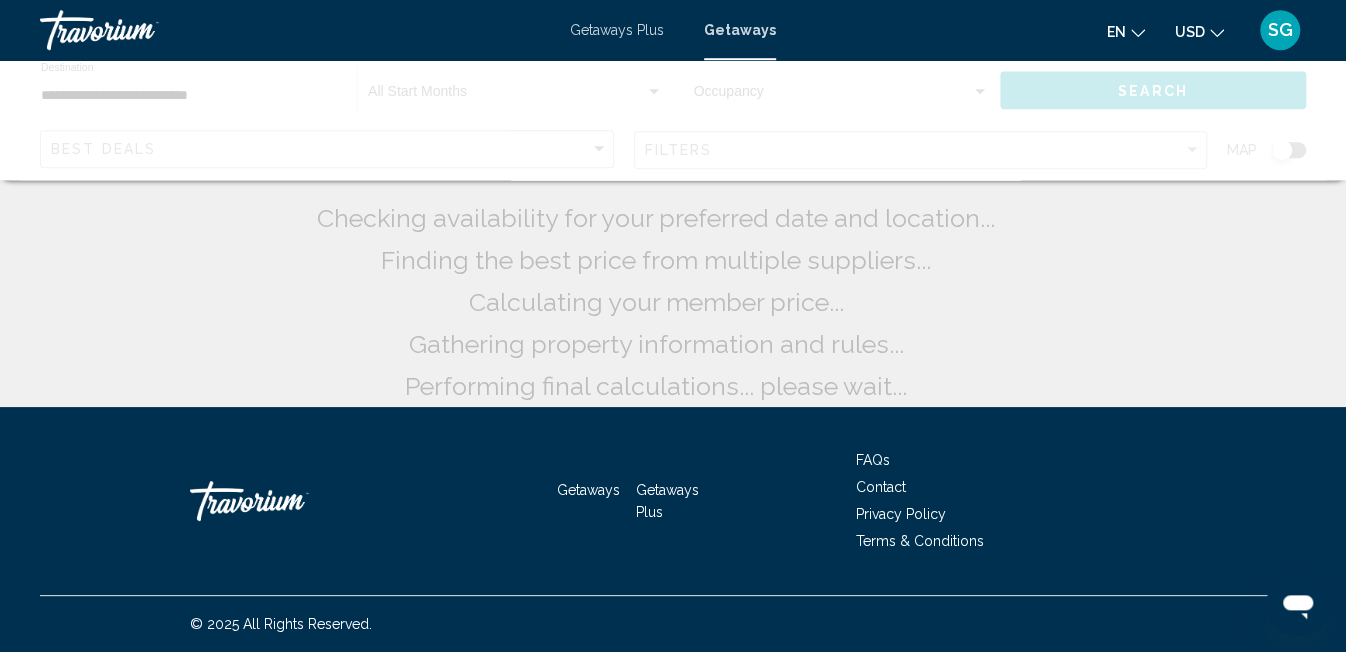 scroll, scrollTop: 0, scrollLeft: 0, axis: both 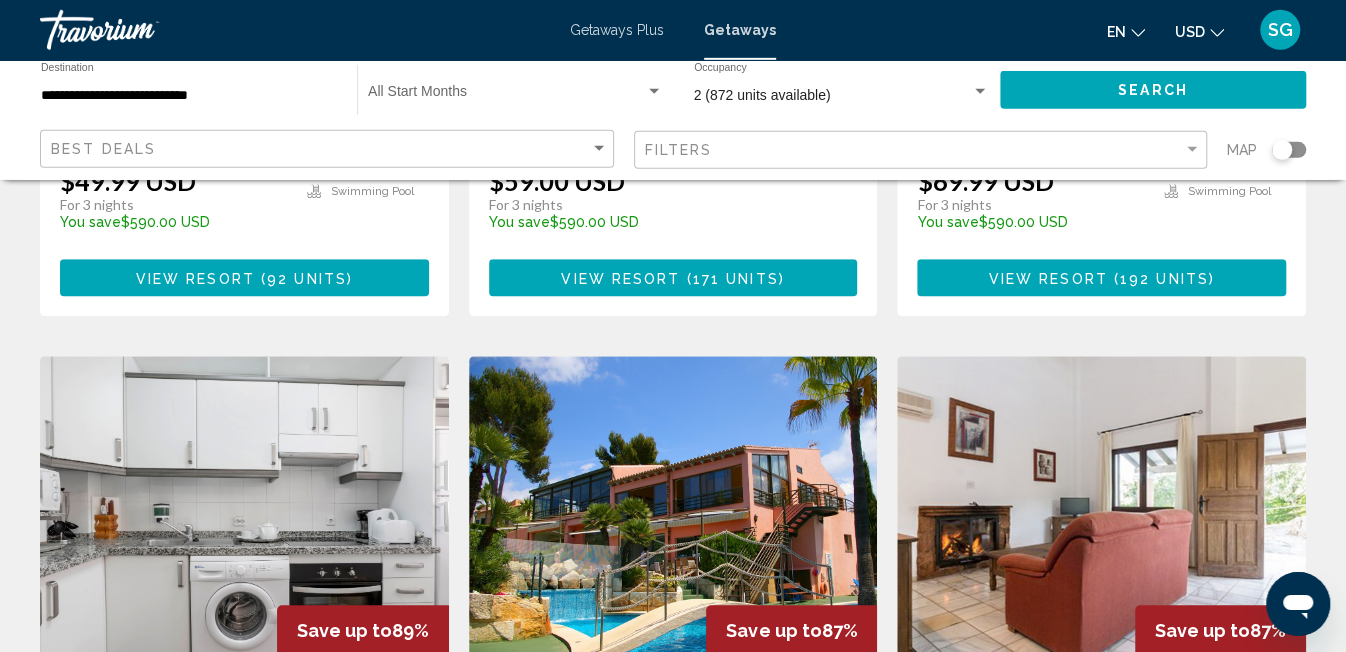 click 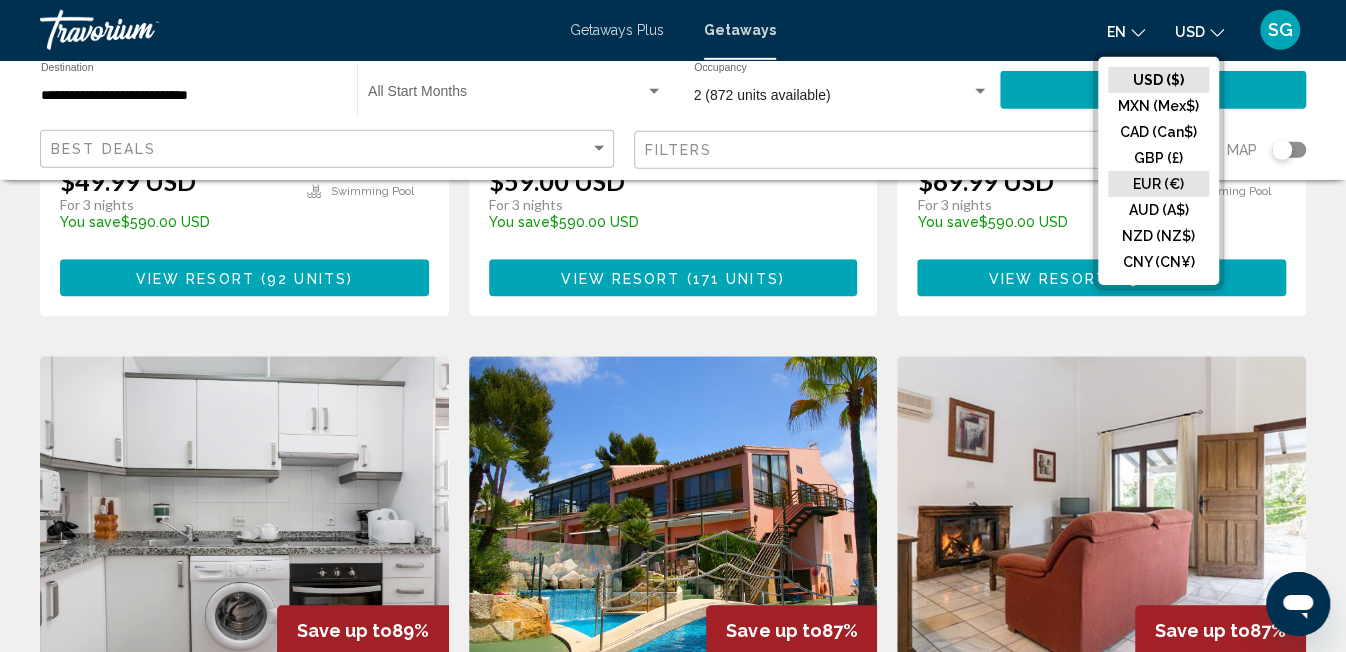 click on "EUR (€)" 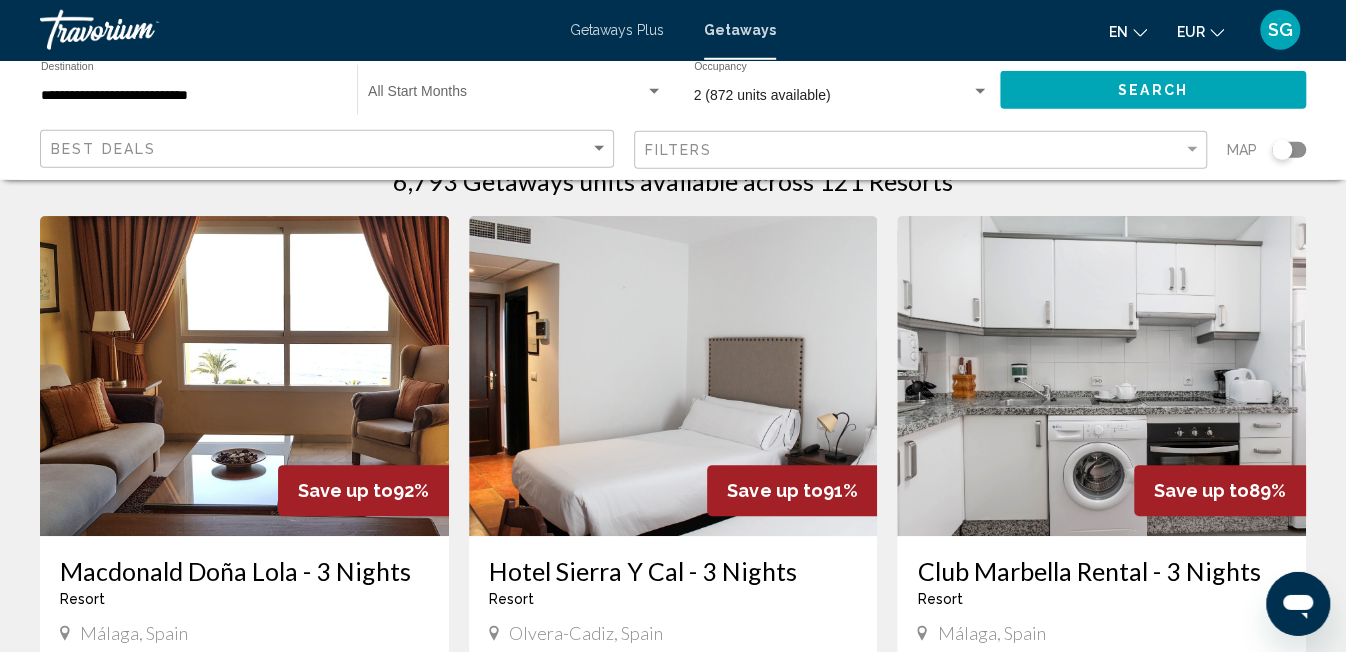 scroll, scrollTop: 0, scrollLeft: 0, axis: both 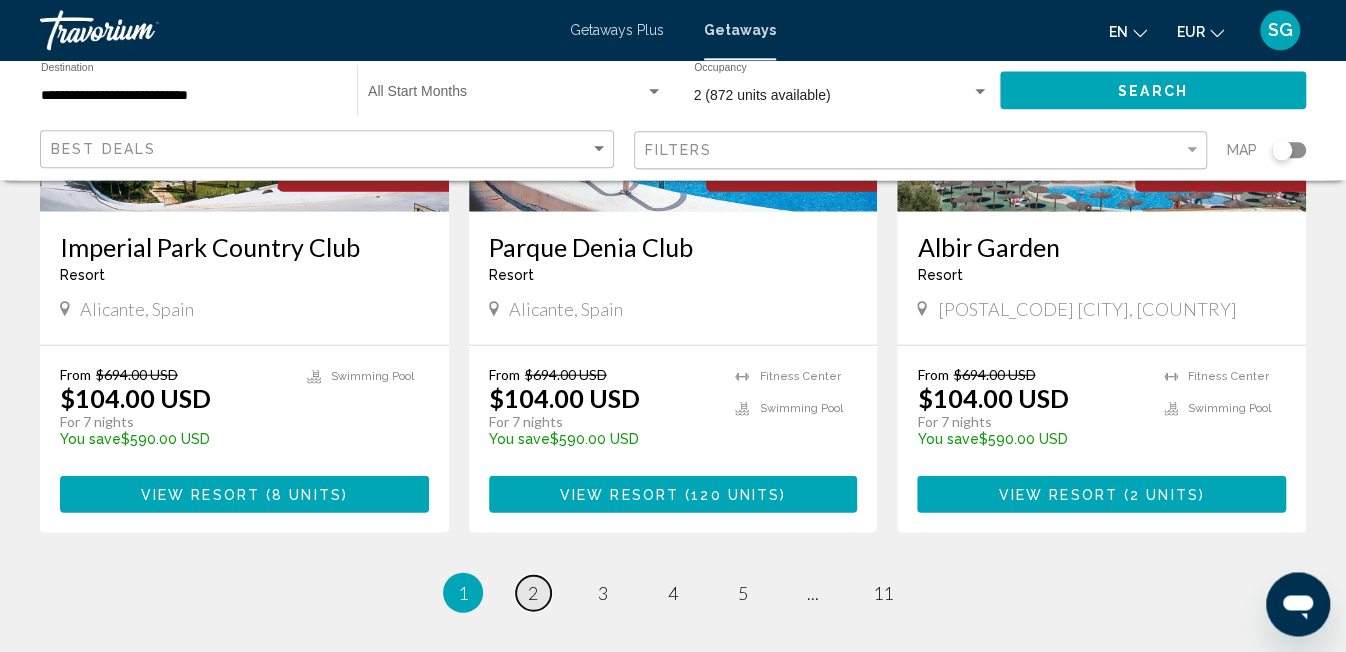 click on "2" at bounding box center [533, 592] 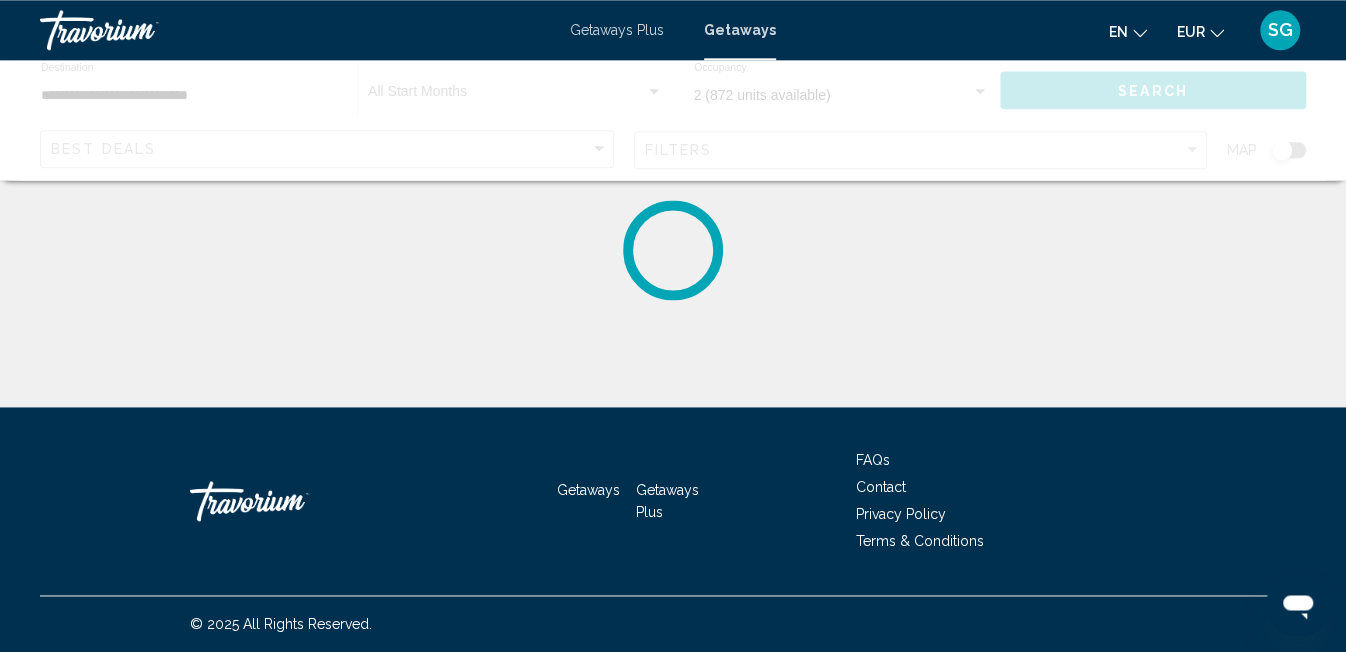 scroll, scrollTop: 0, scrollLeft: 0, axis: both 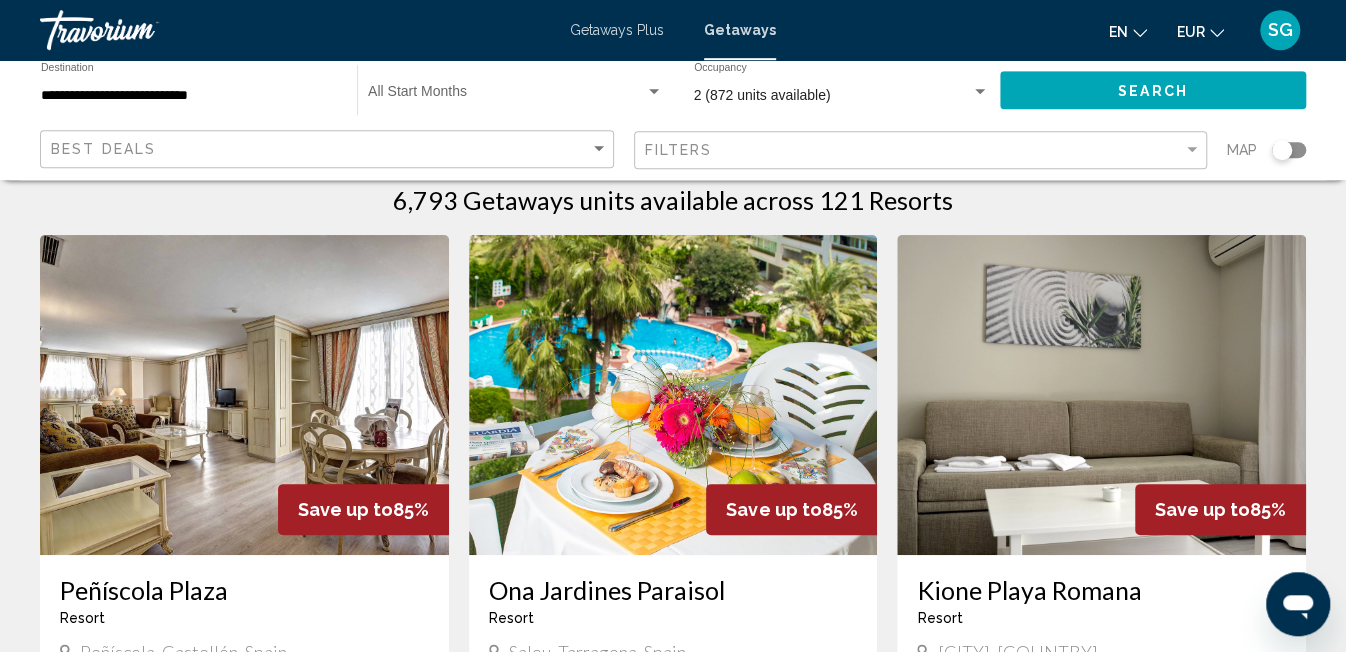 click 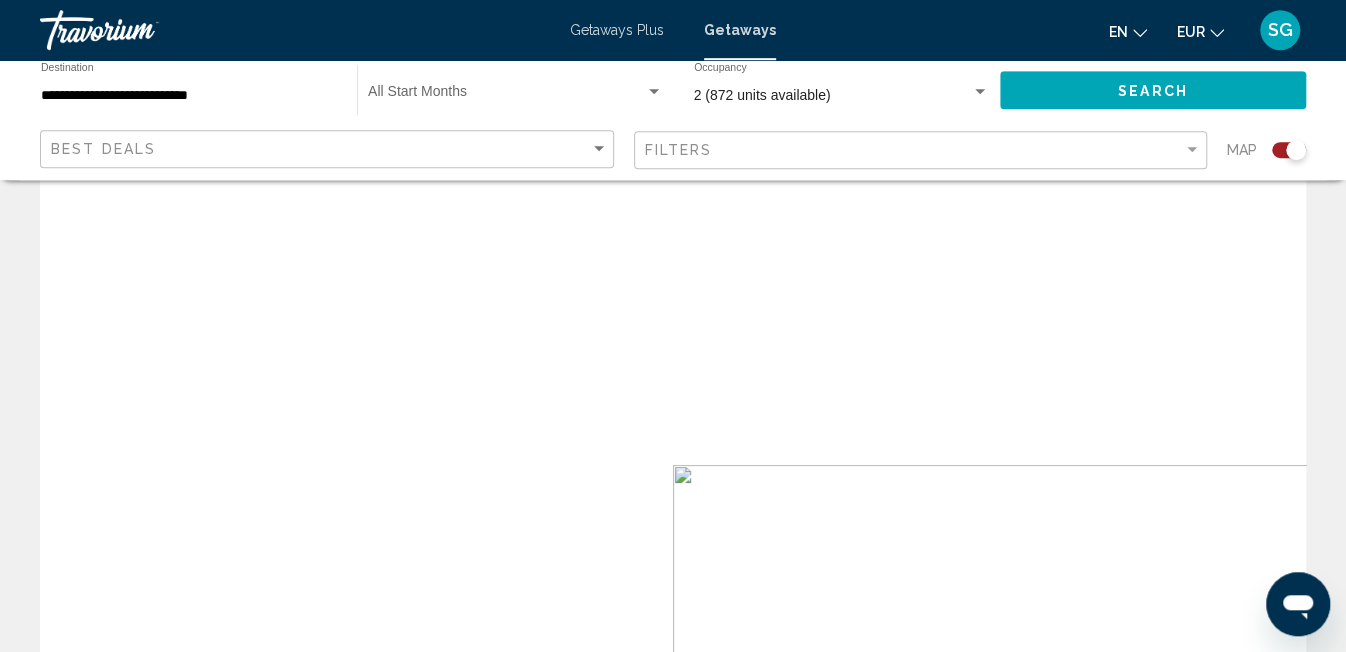 scroll, scrollTop: 655, scrollLeft: 0, axis: vertical 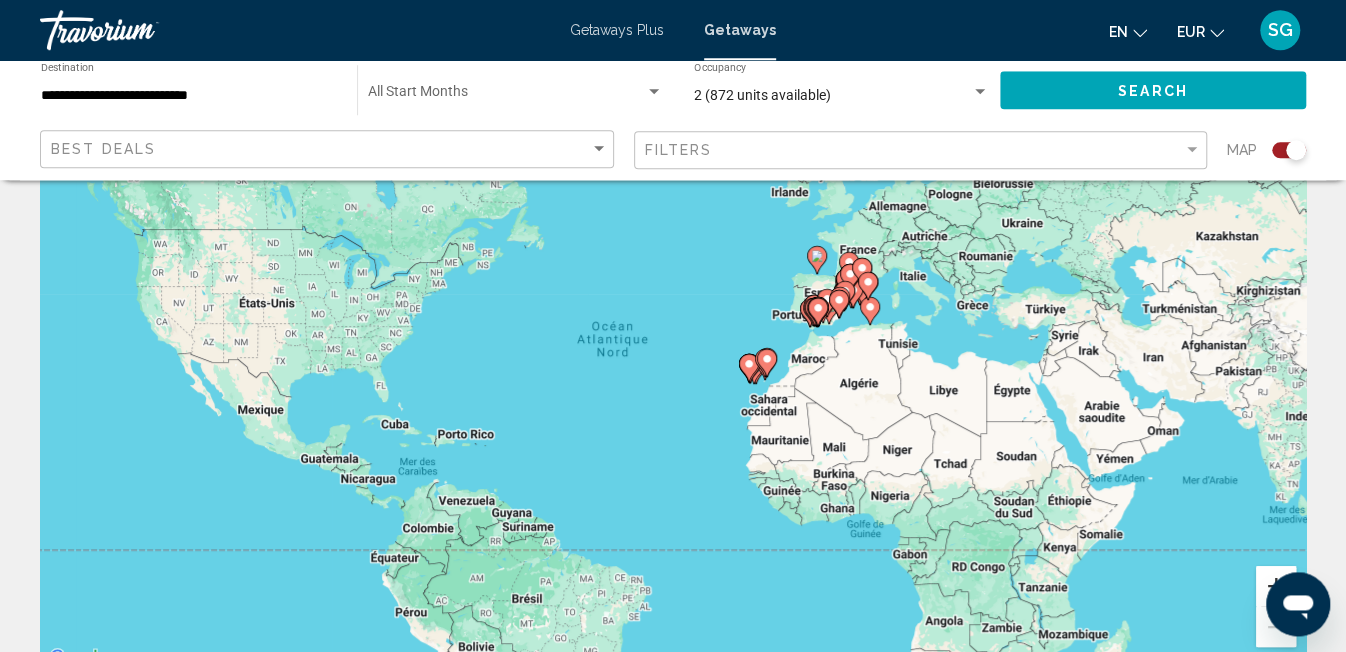 click at bounding box center [1276, 586] 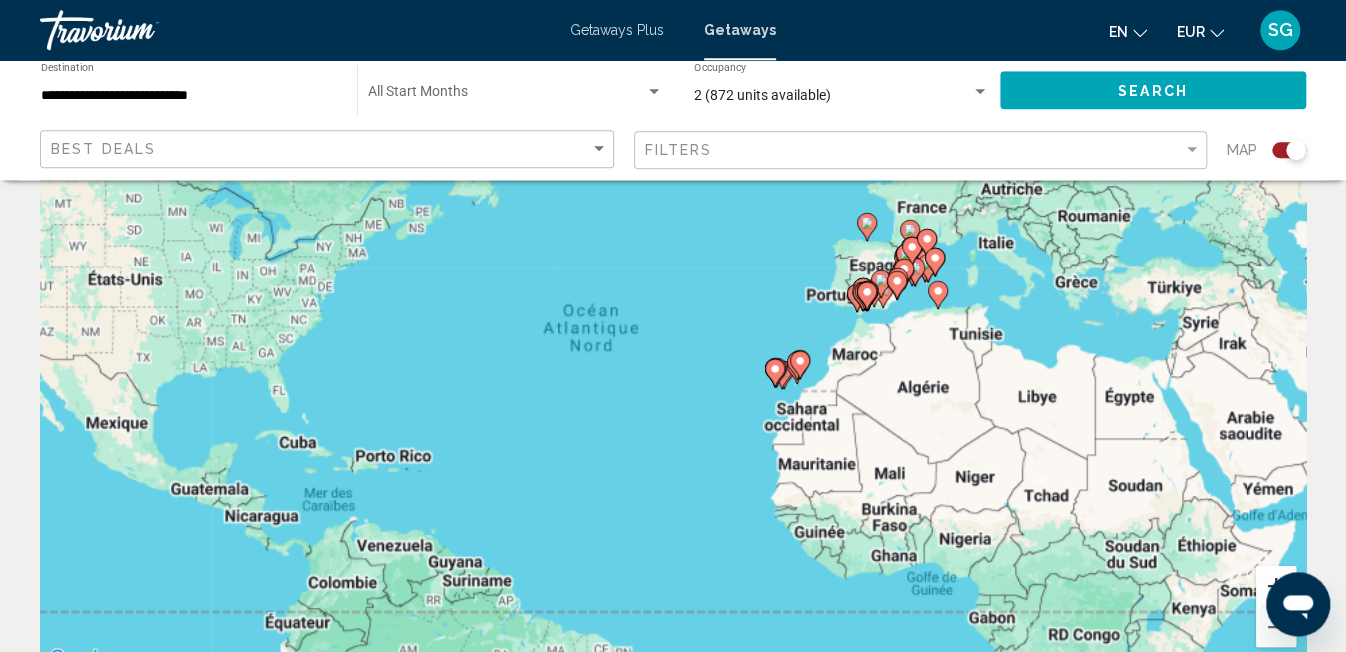 click at bounding box center [1276, 586] 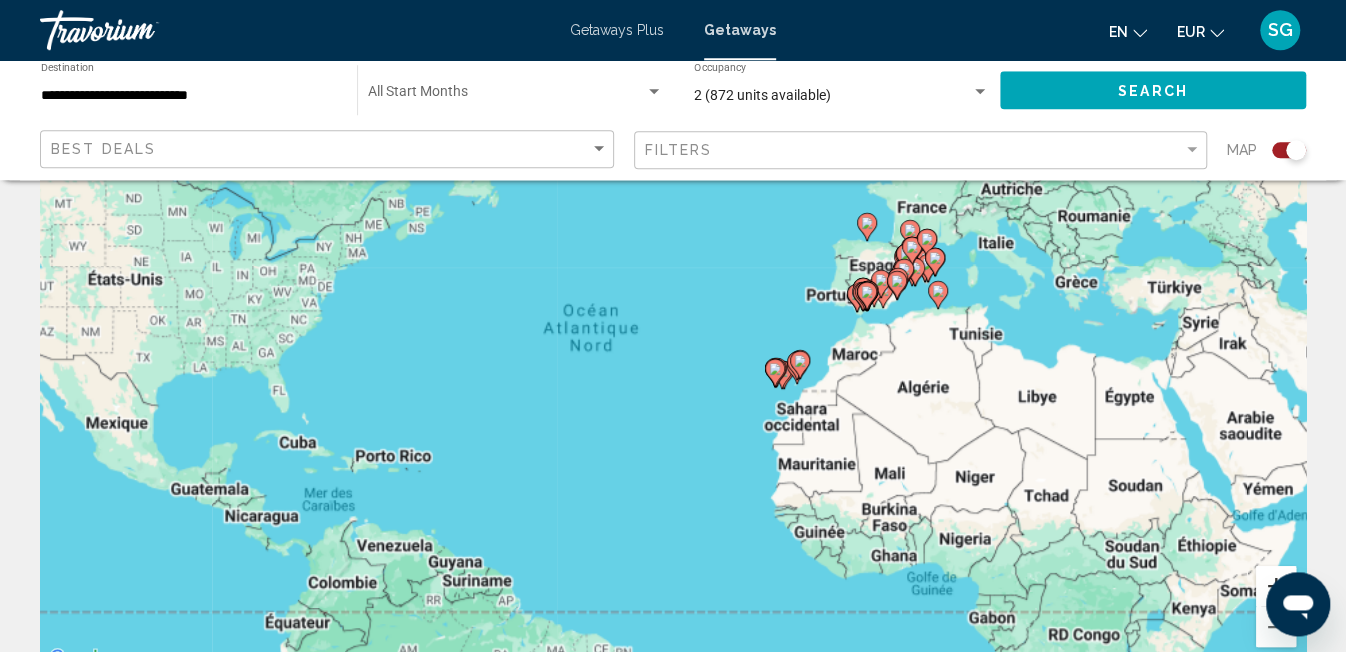 click at bounding box center [1276, 586] 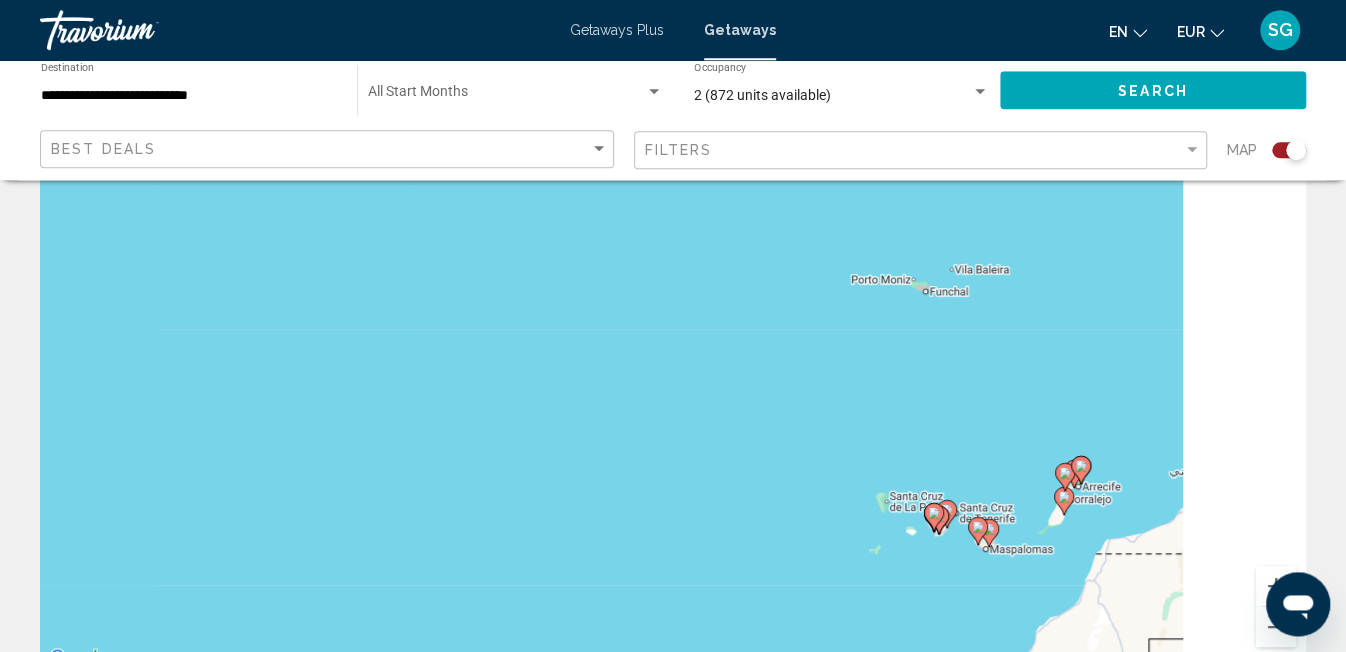 drag, startPoint x: 1122, startPoint y: 484, endPoint x: 725, endPoint y: 554, distance: 403.12405 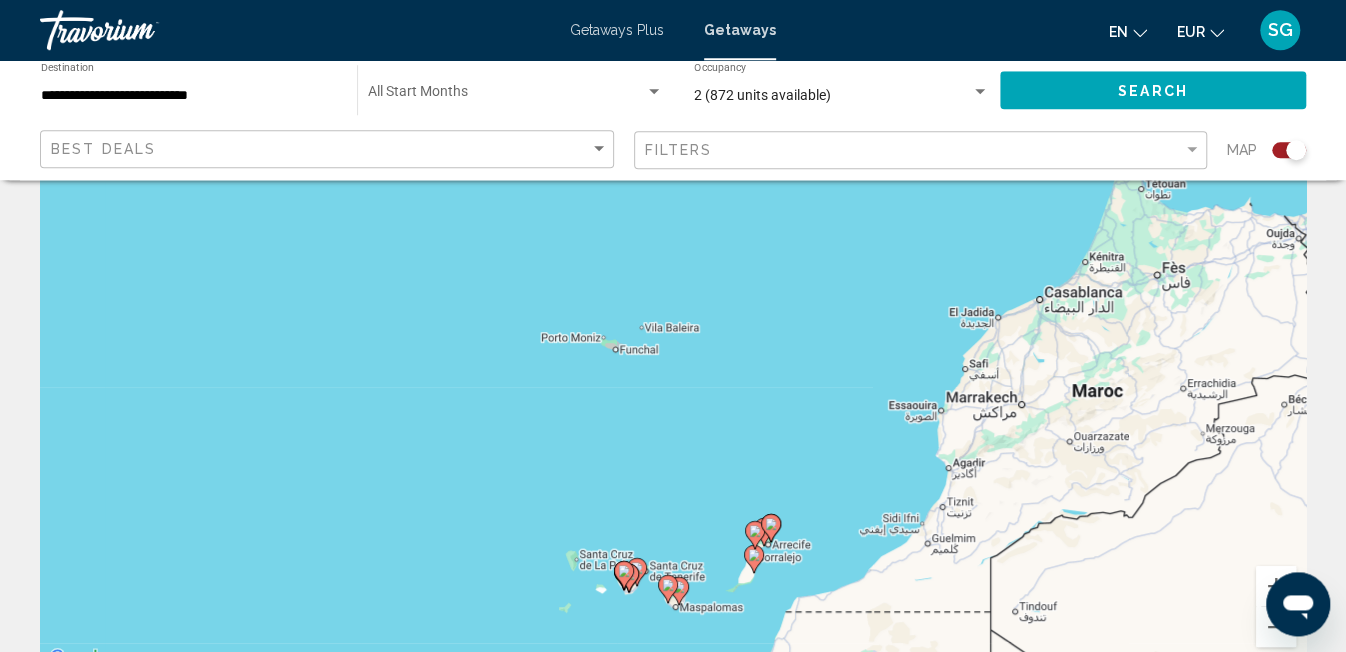 drag, startPoint x: 810, startPoint y: 413, endPoint x: 530, endPoint y: 486, distance: 289.35965 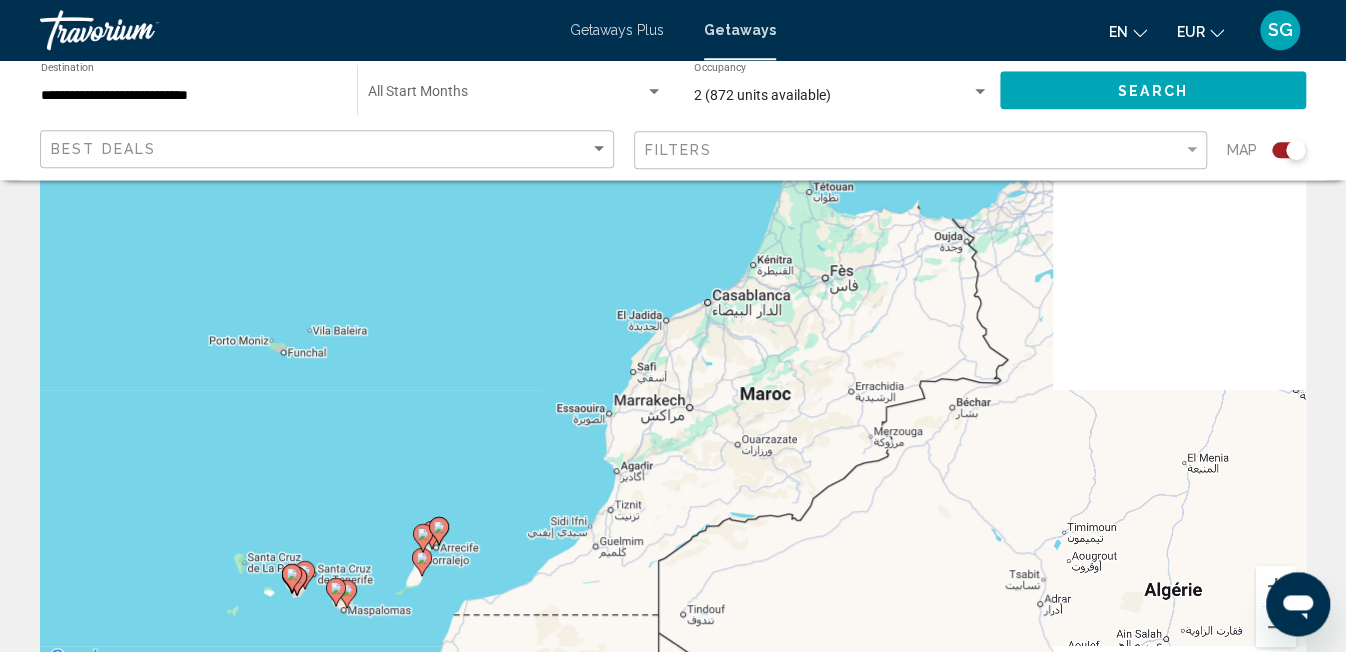 drag, startPoint x: 687, startPoint y: 437, endPoint x: 353, endPoint y: 437, distance: 334 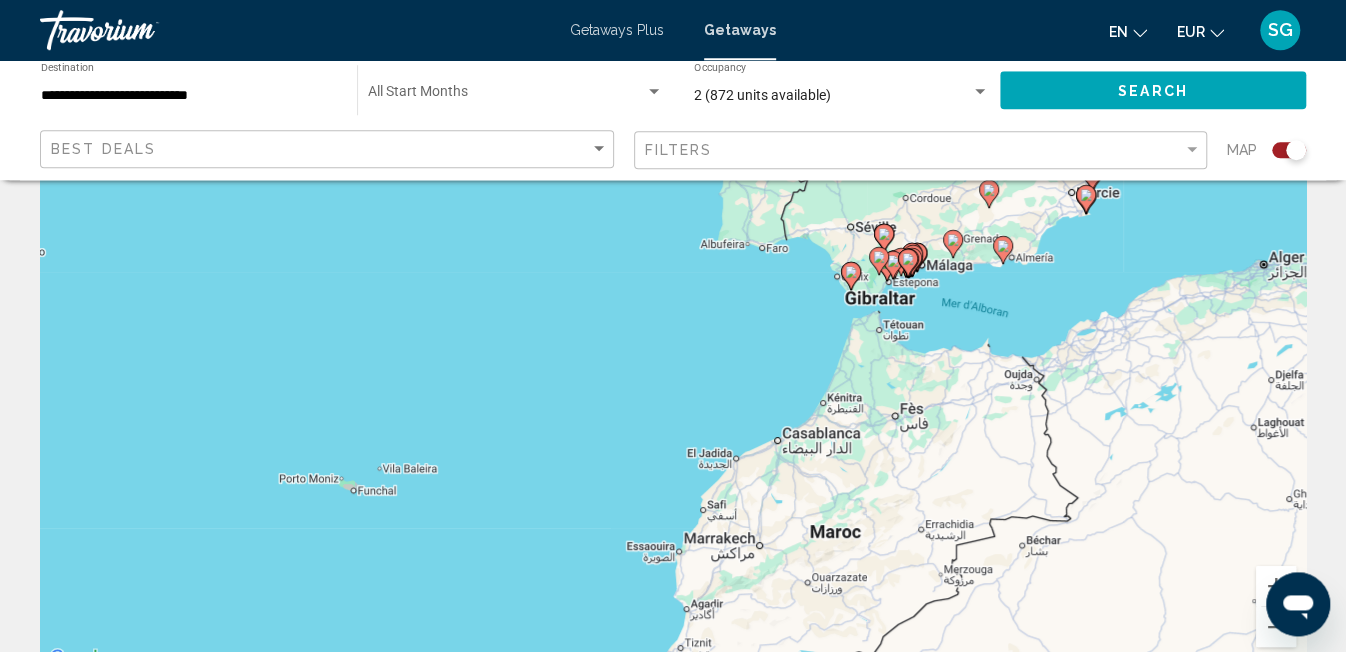 drag, startPoint x: 525, startPoint y: 365, endPoint x: 597, endPoint y: 503, distance: 155.65346 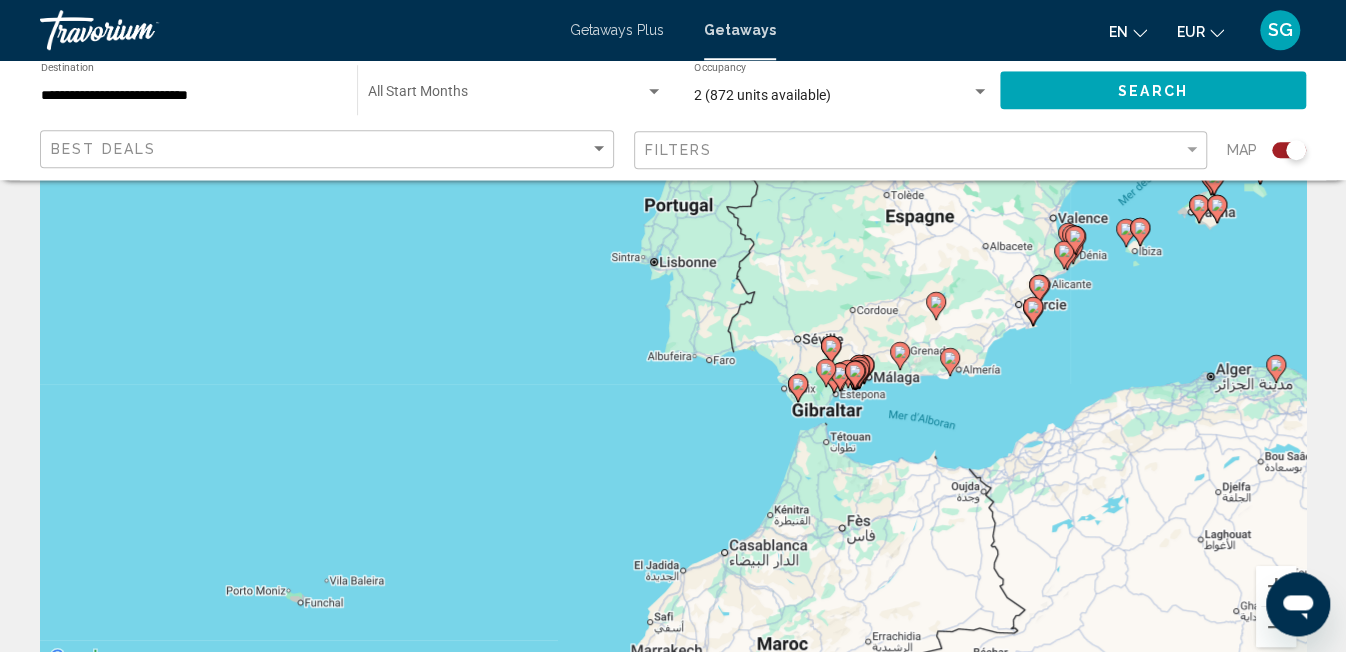 drag, startPoint x: 674, startPoint y: 373, endPoint x: 619, endPoint y: 495, distance: 133.82451 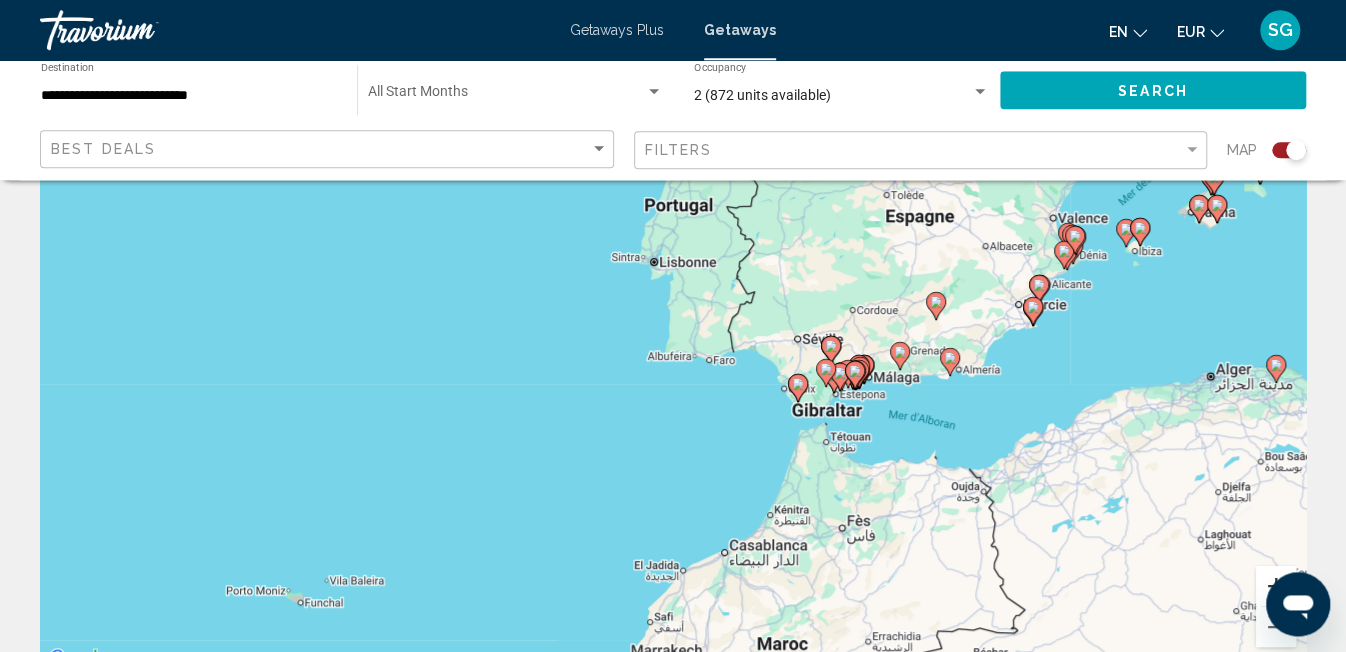 click at bounding box center [1276, 586] 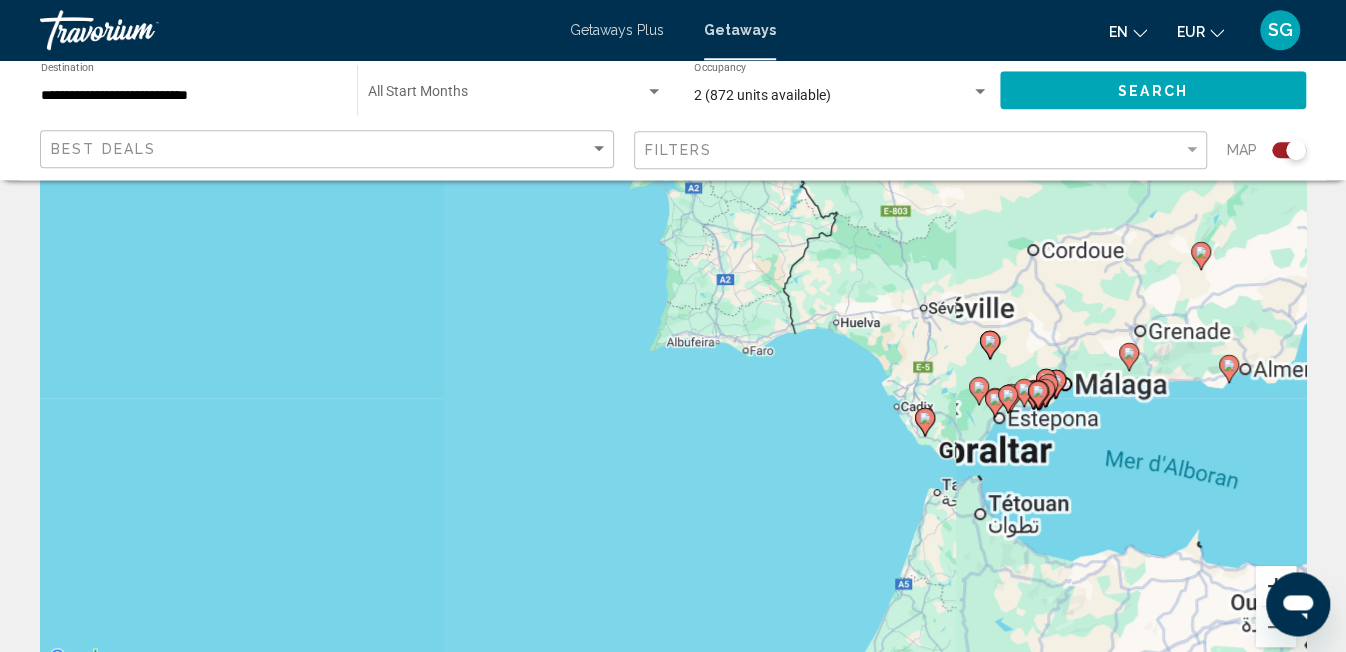 click at bounding box center (1276, 586) 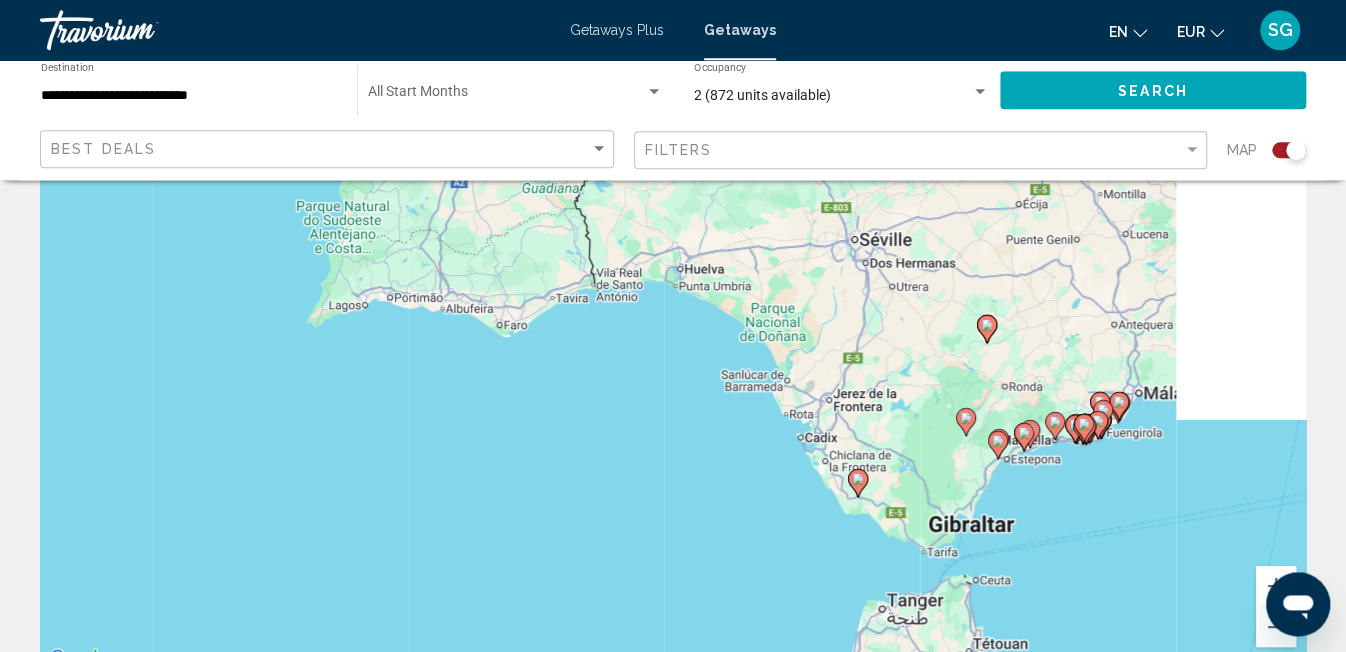 drag, startPoint x: 1205, startPoint y: 464, endPoint x: 885, endPoint y: 460, distance: 320.025 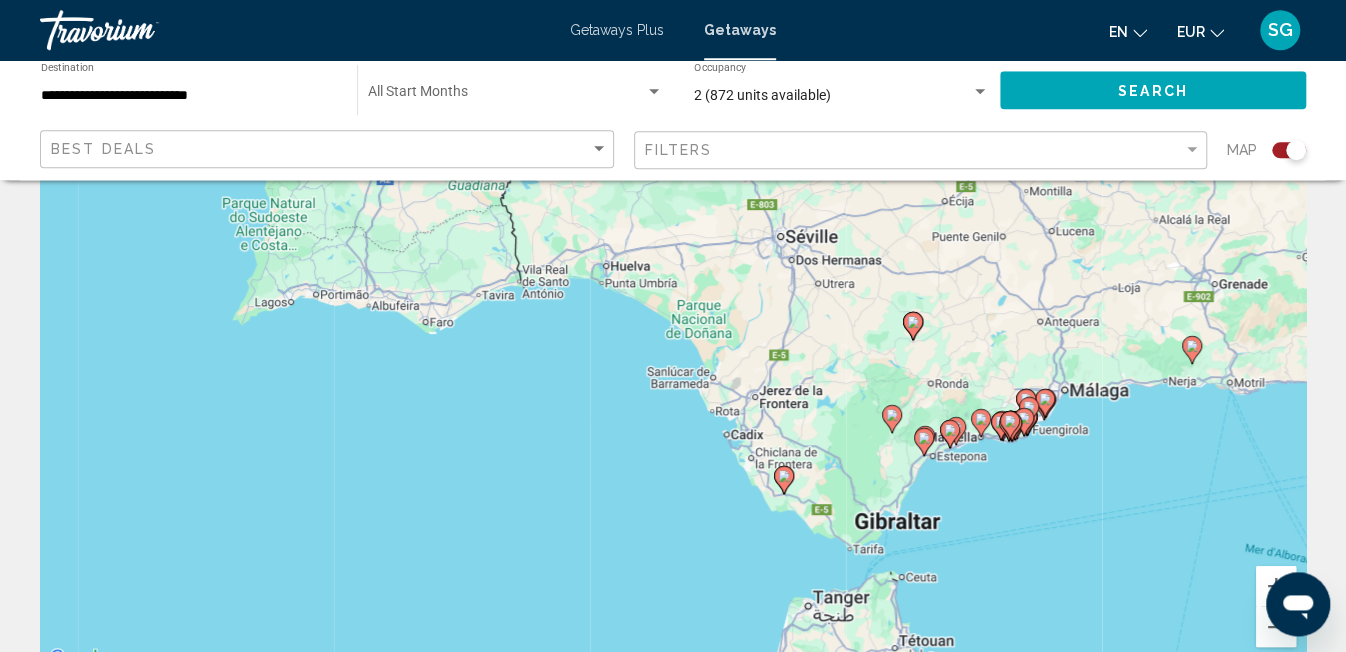 drag, startPoint x: 1074, startPoint y: 460, endPoint x: 974, endPoint y: 457, distance: 100.04499 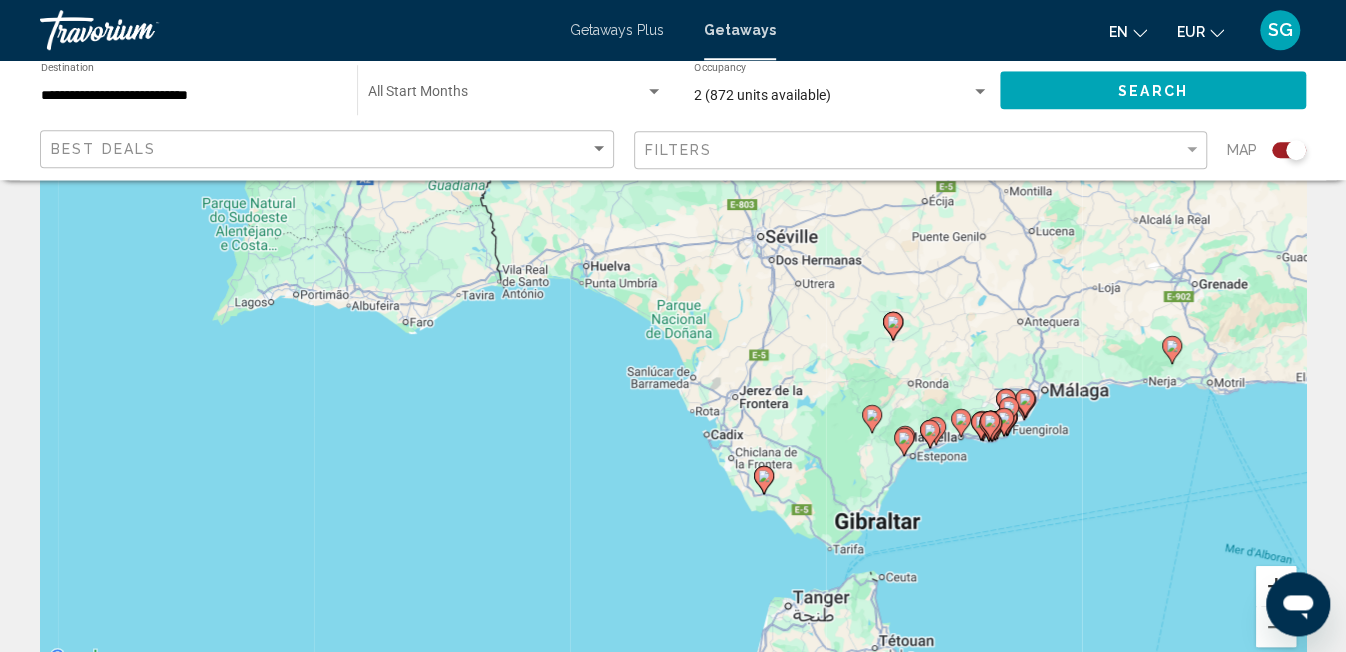 click at bounding box center (1276, 586) 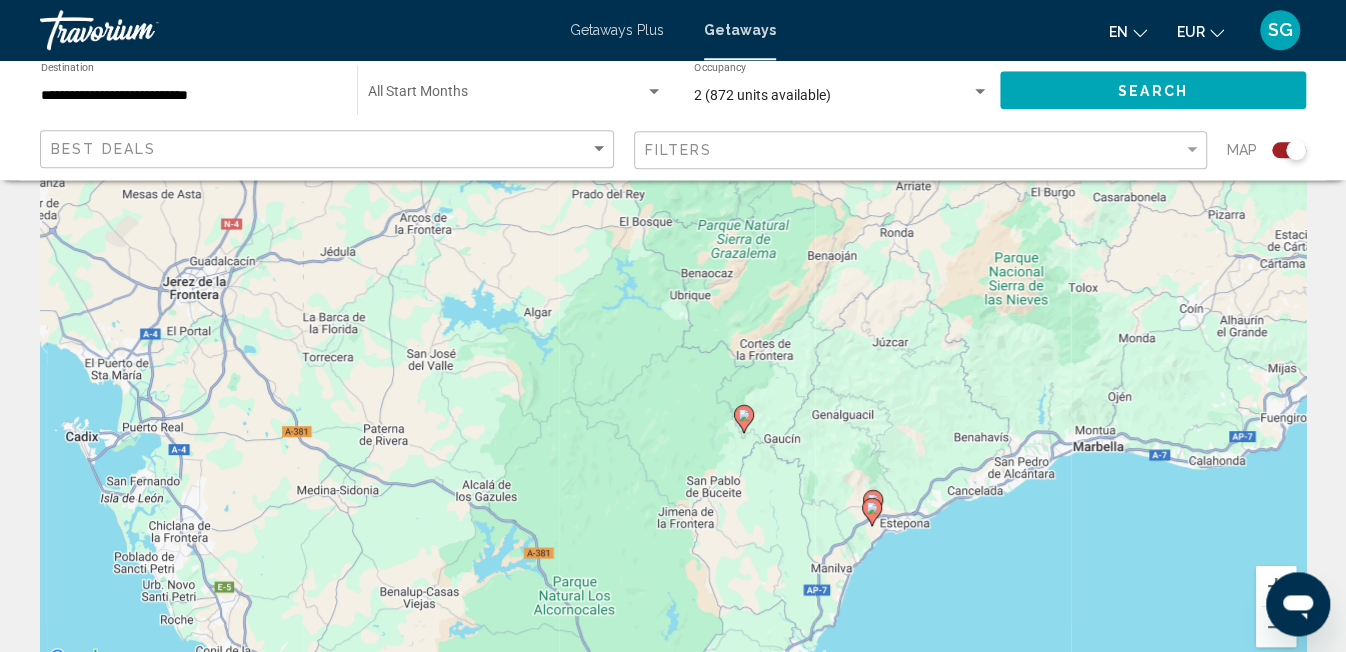 drag, startPoint x: 1203, startPoint y: 470, endPoint x: 471, endPoint y: 281, distance: 756.006 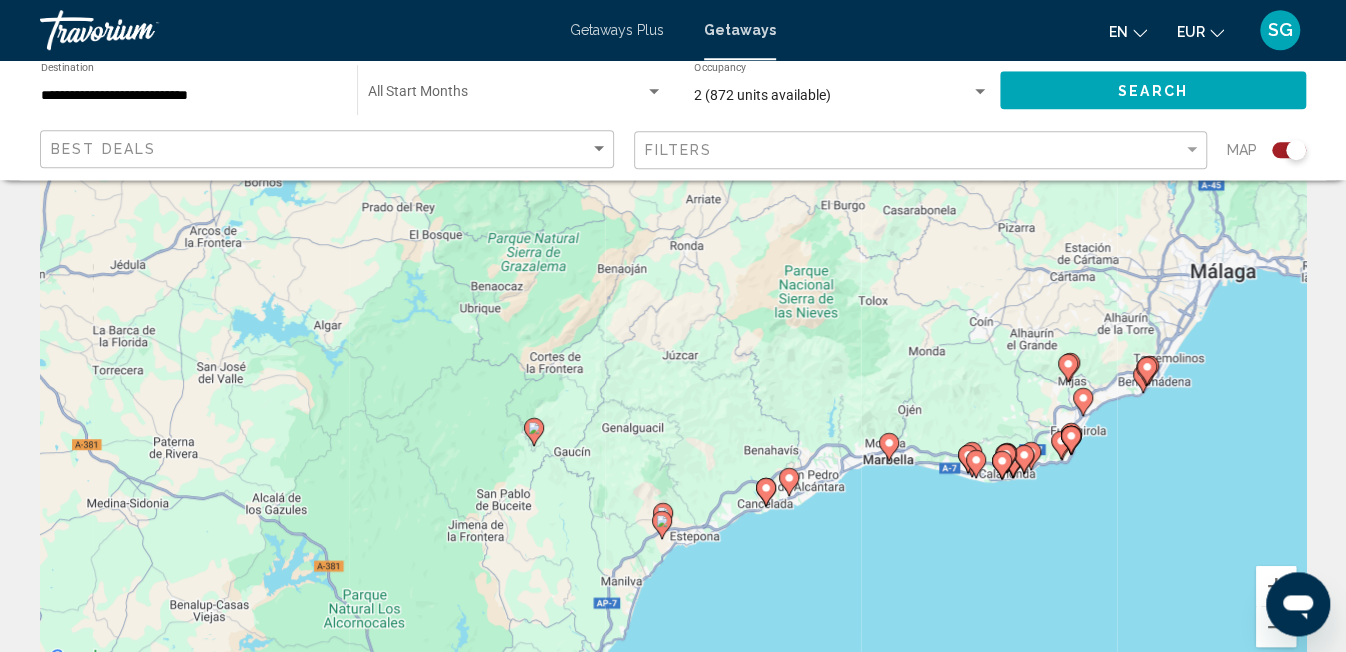 drag, startPoint x: 671, startPoint y: 289, endPoint x: 482, endPoint y: 316, distance: 190.91884 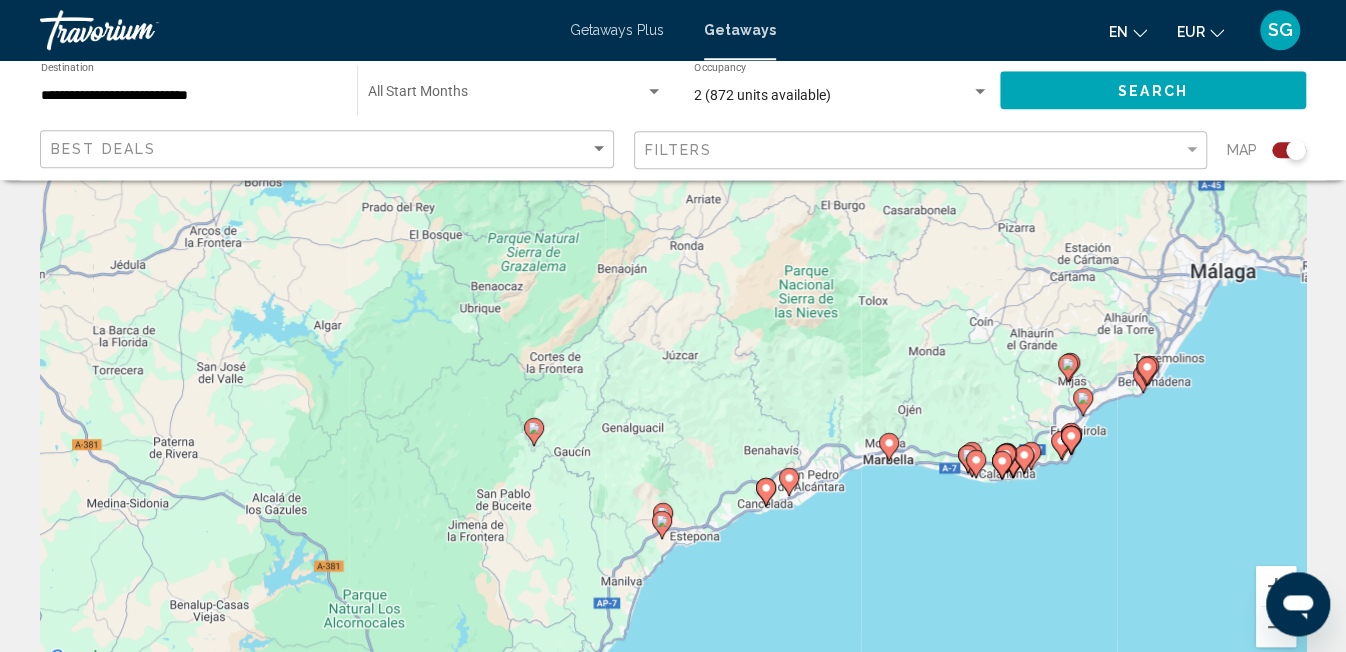 click on "Pour activer le glissement avec le clavier, appuyez sur Alt+Entrée. Une fois ce mode activé, utilisez les touches fléchées pour déplacer le repère. Pour valider le déplacement, appuyez sur Entrée. Pour annuler, appuyez sur Échap." at bounding box center (673, 371) 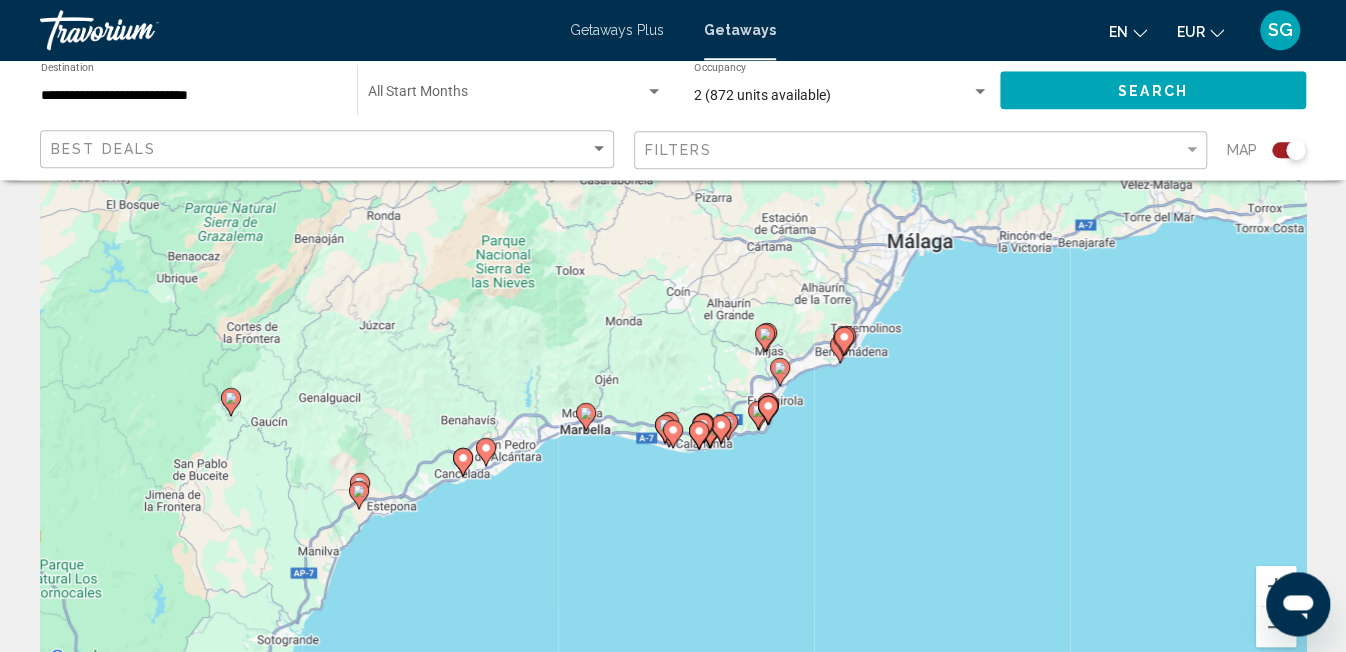 drag, startPoint x: 777, startPoint y: 377, endPoint x: 457, endPoint y: 355, distance: 320.75537 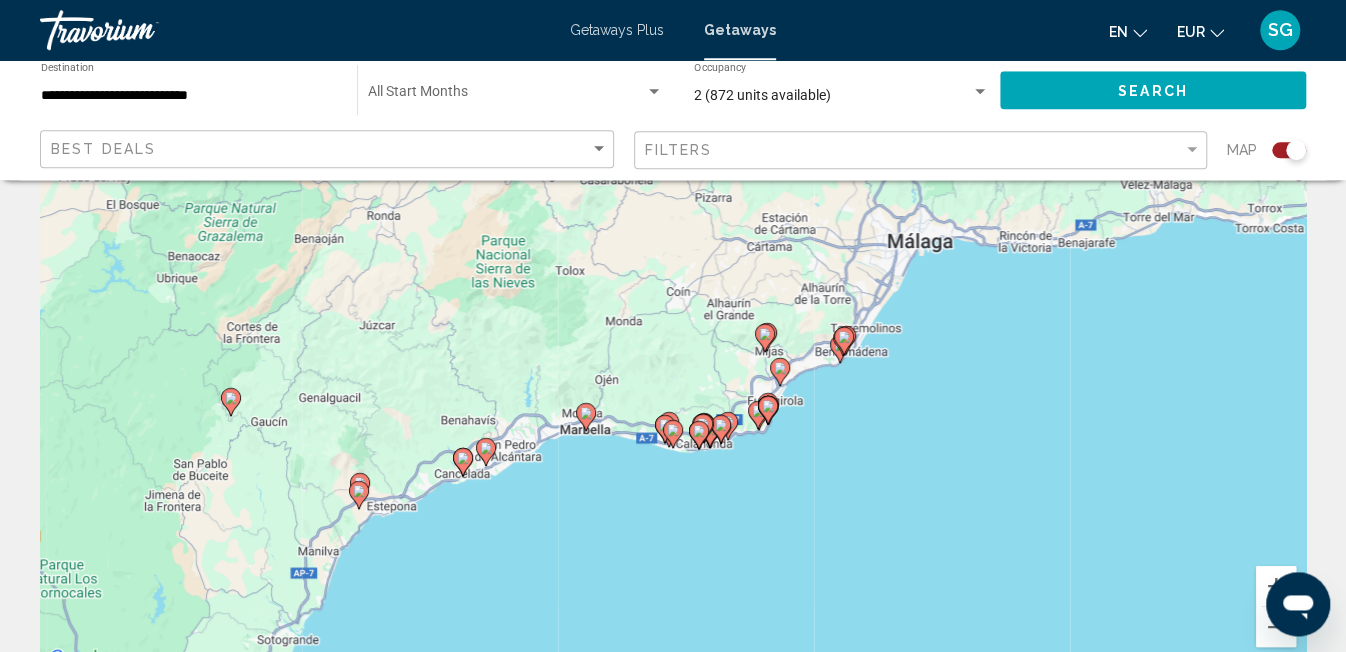click on "Pour activer le glissement avec le clavier, appuyez sur Alt+Entrée. Une fois ce mode activé, utilisez les touches fléchées pour déplacer le repère. Pour valider le déplacement, appuyez sur Entrée. Pour annuler, appuyez sur Échap." at bounding box center [673, 371] 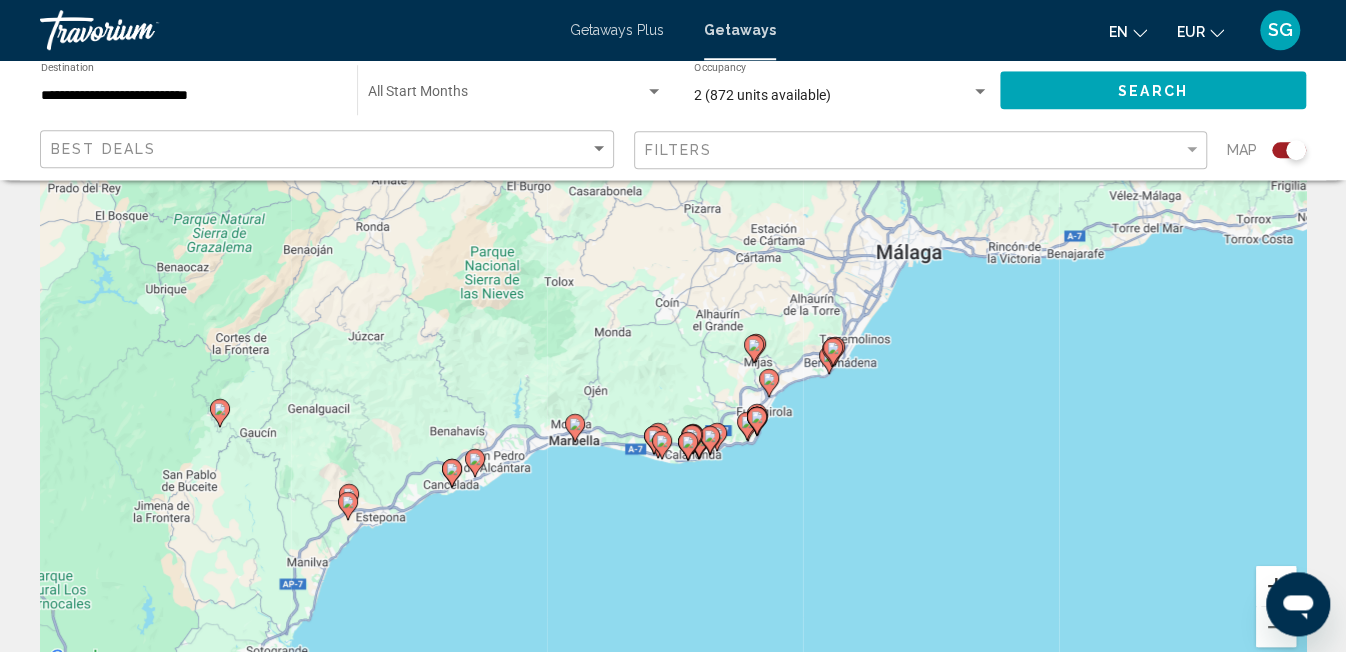 click at bounding box center [1276, 586] 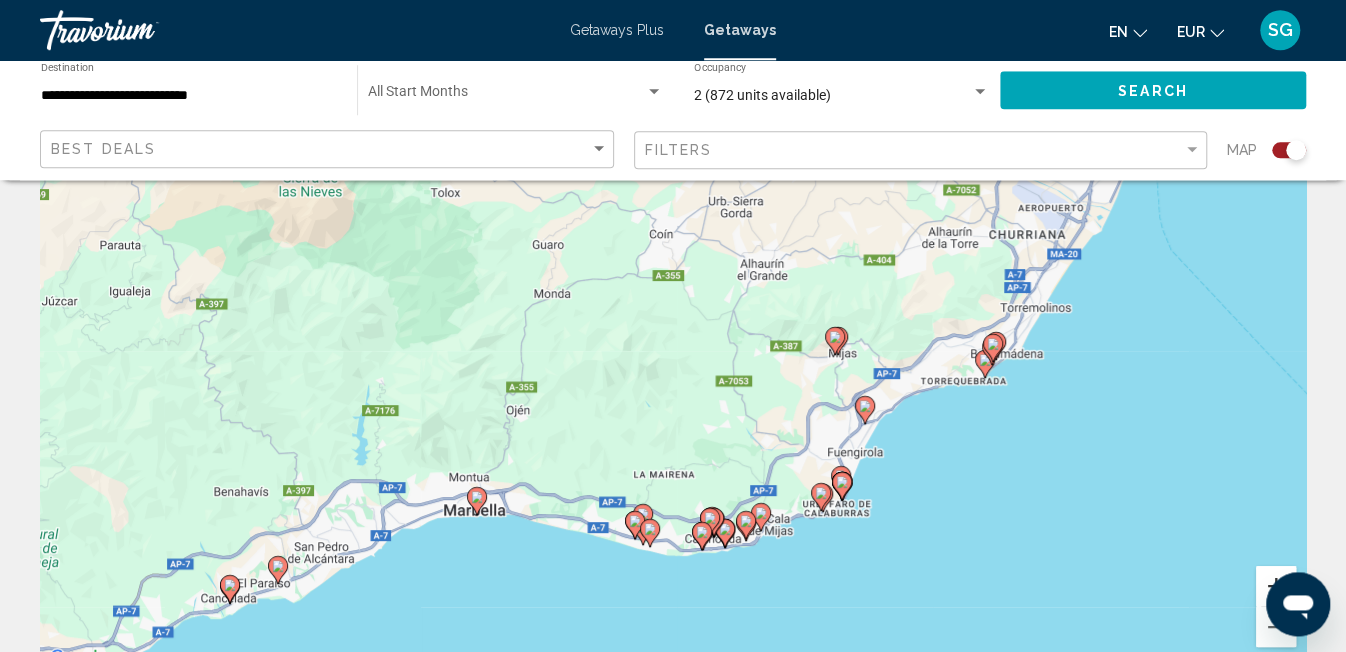 click at bounding box center [1276, 586] 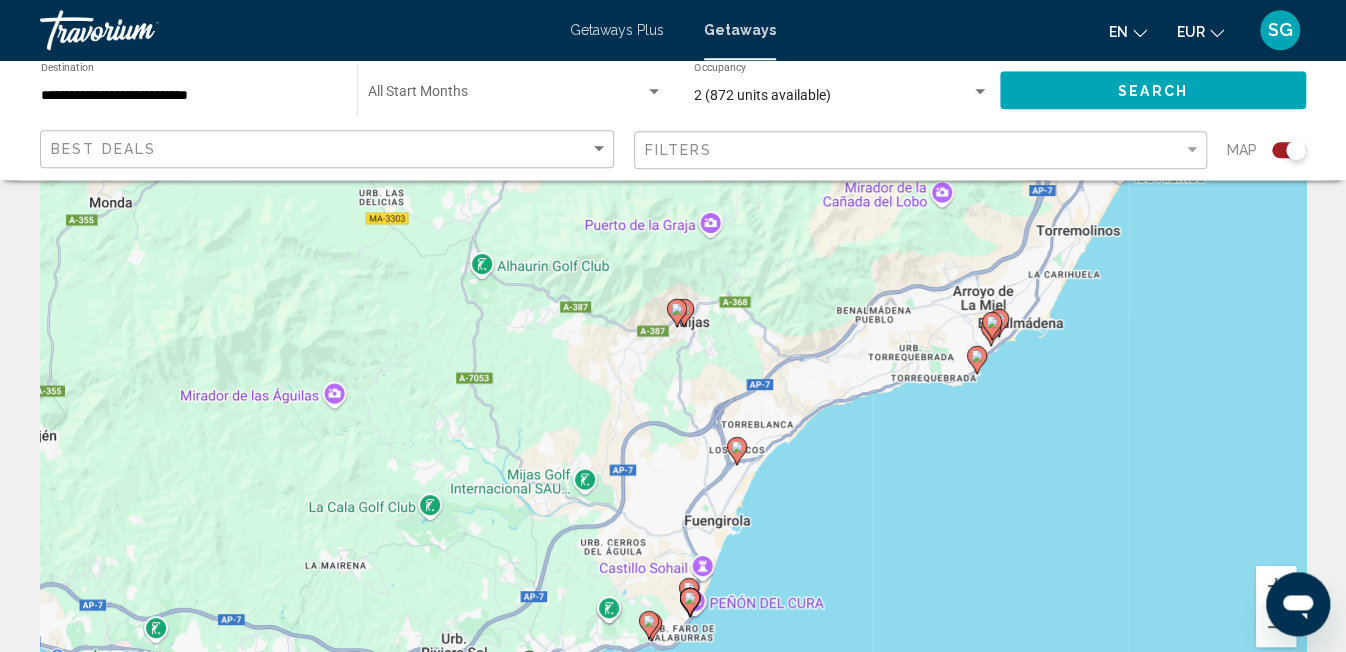 drag, startPoint x: 1163, startPoint y: 452, endPoint x: 813, endPoint y: 441, distance: 350.17282 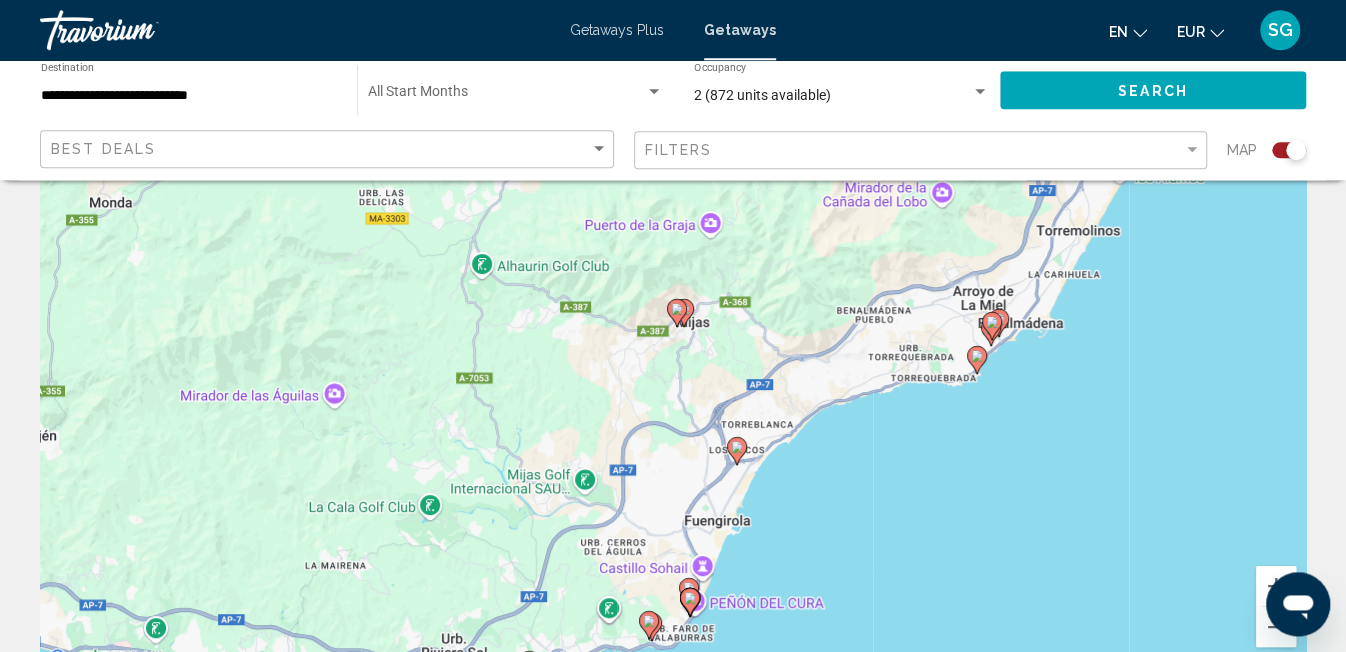 click 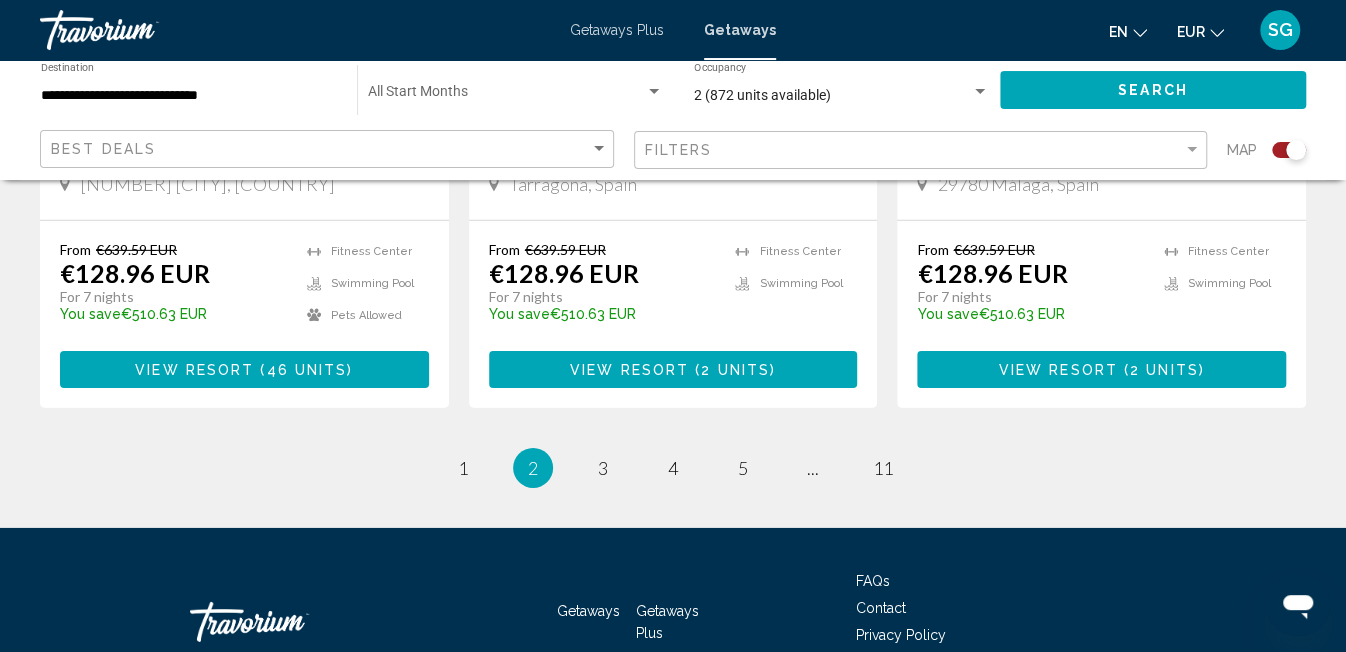 scroll, scrollTop: 3201, scrollLeft: 0, axis: vertical 